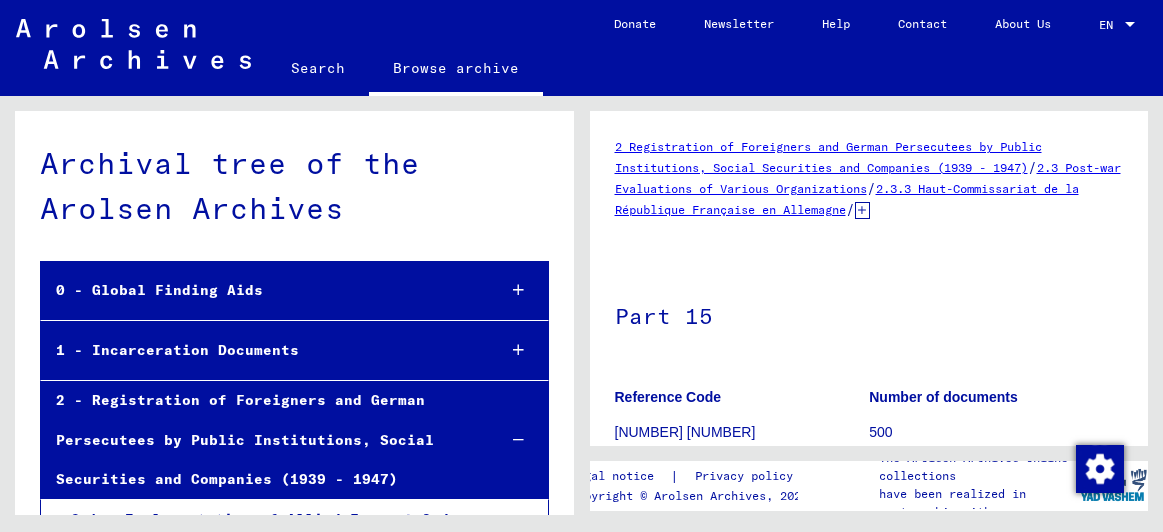 scroll, scrollTop: 0, scrollLeft: 0, axis: both 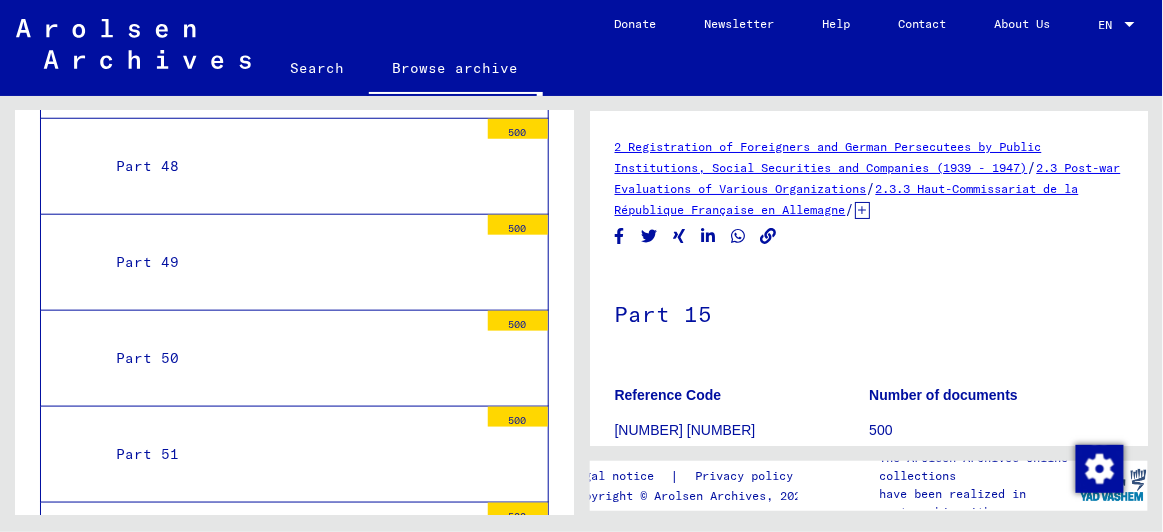 click on "Part 50" at bounding box center [289, 358] 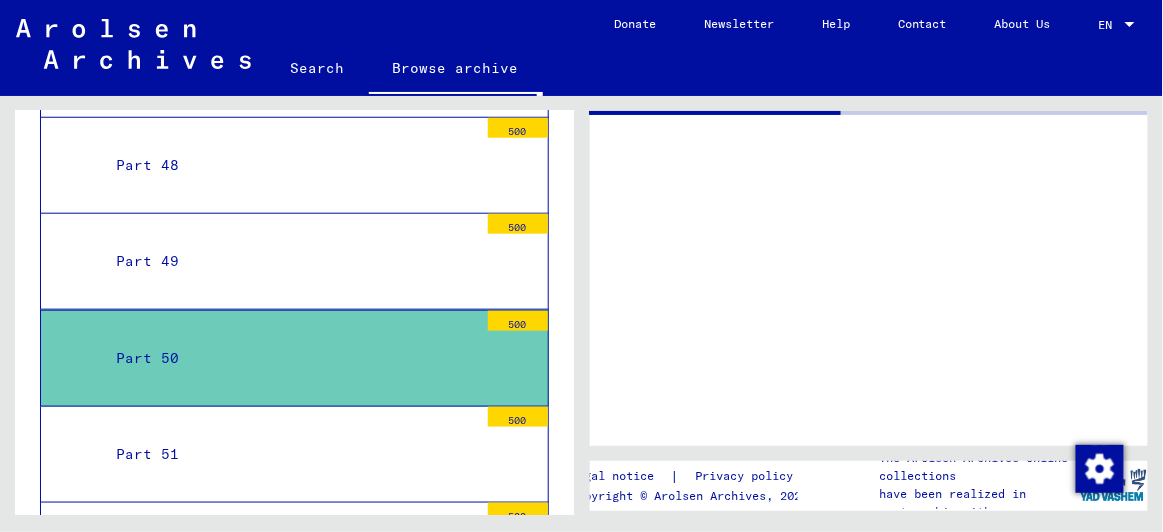 scroll, scrollTop: 5952, scrollLeft: 0, axis: vertical 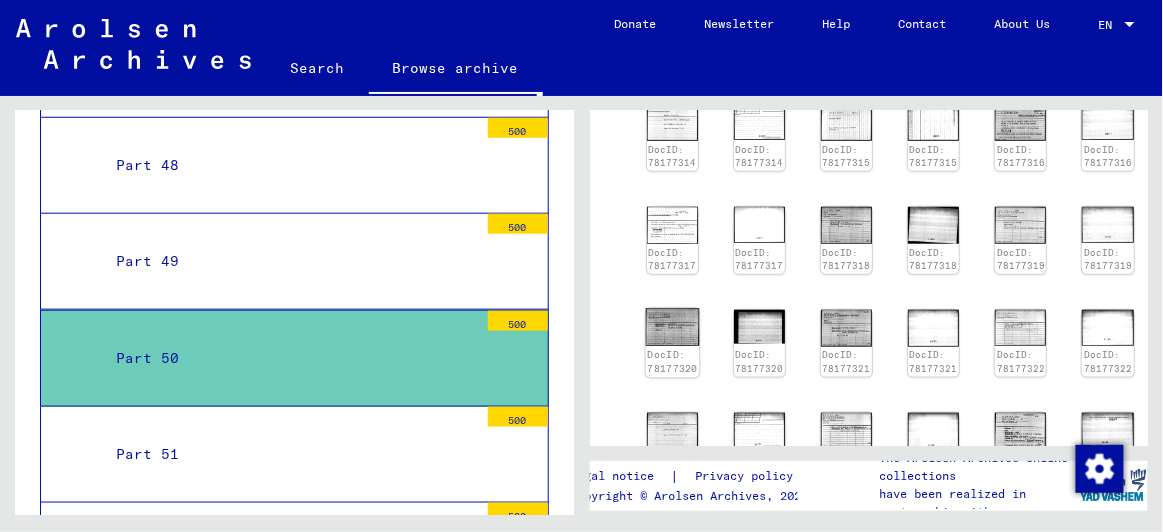 click 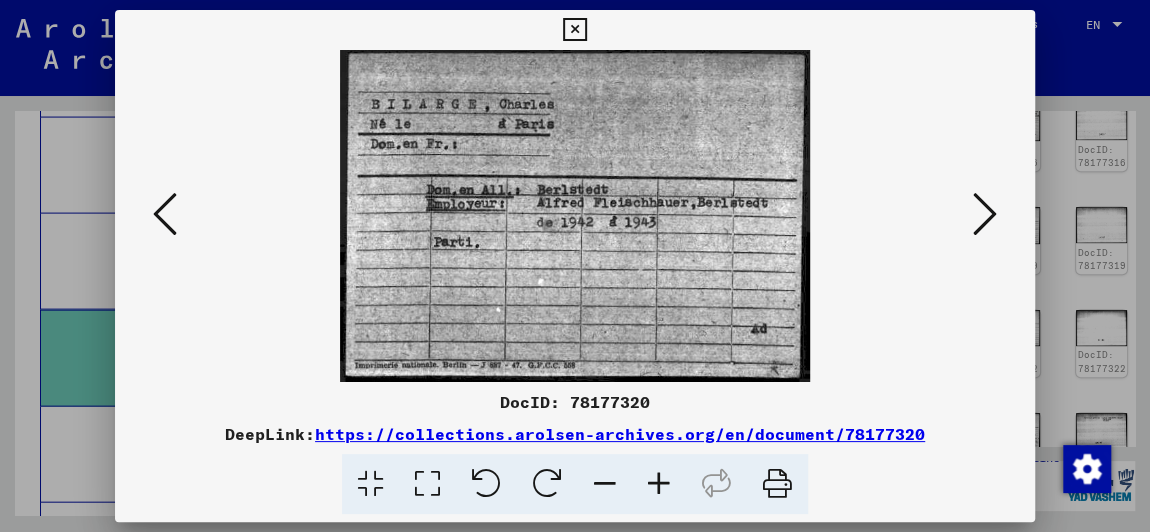 click at bounding box center [574, 30] 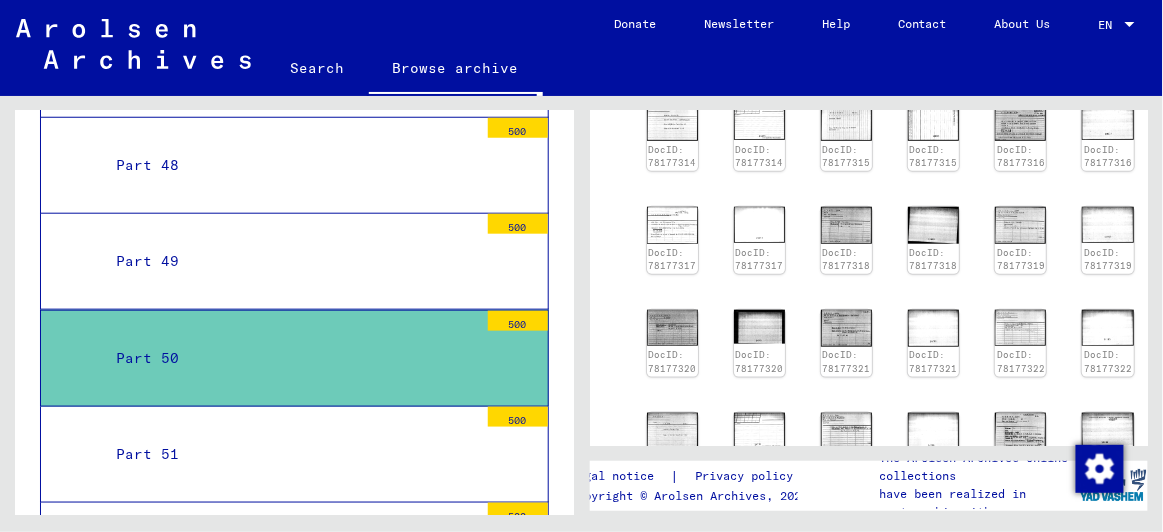 scroll, scrollTop: 5585, scrollLeft: 0, axis: vertical 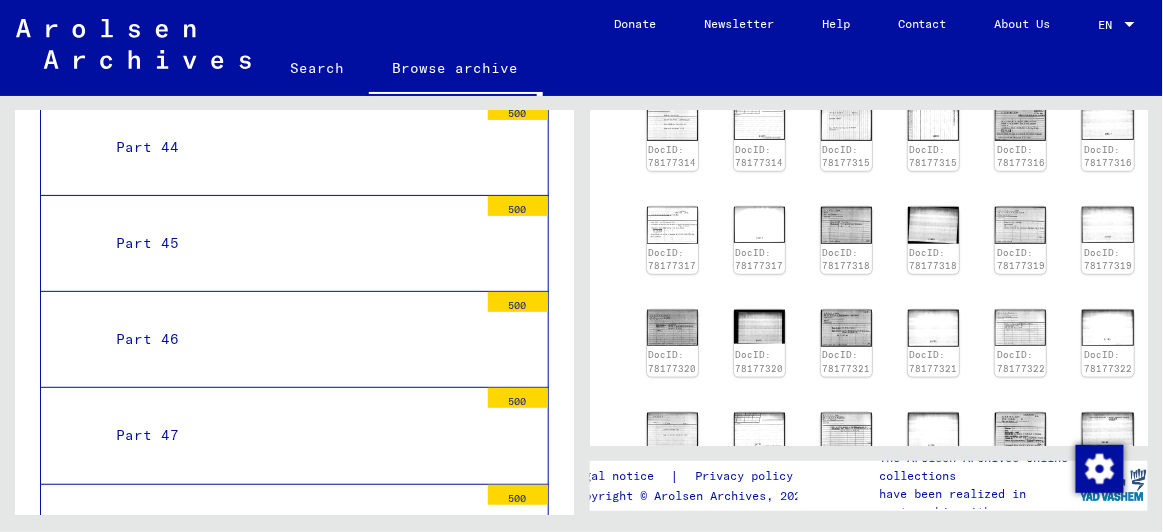click on "Part 45 500" at bounding box center [294, 244] 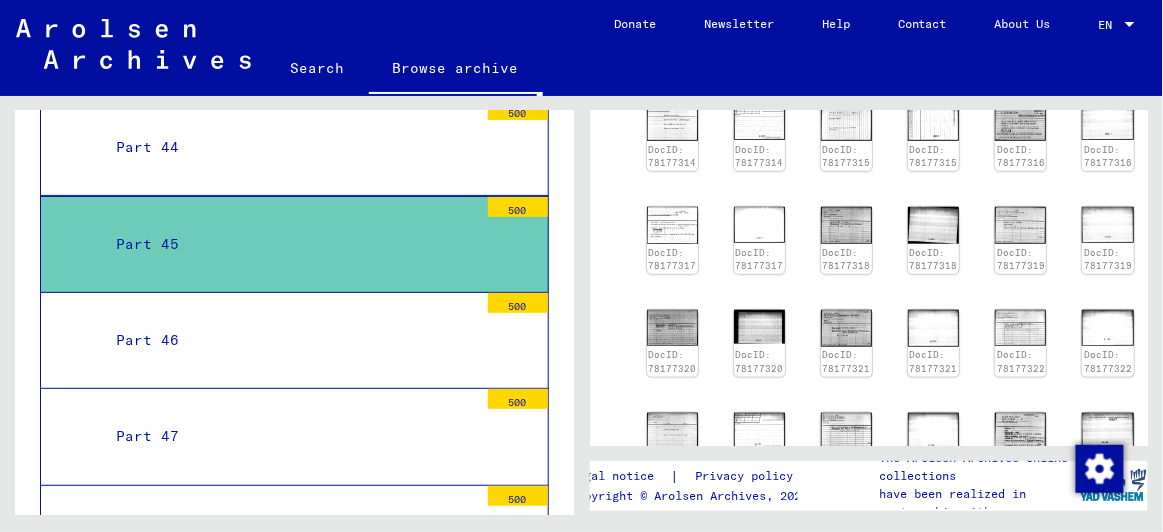 click on "Part 45" at bounding box center (289, 244) 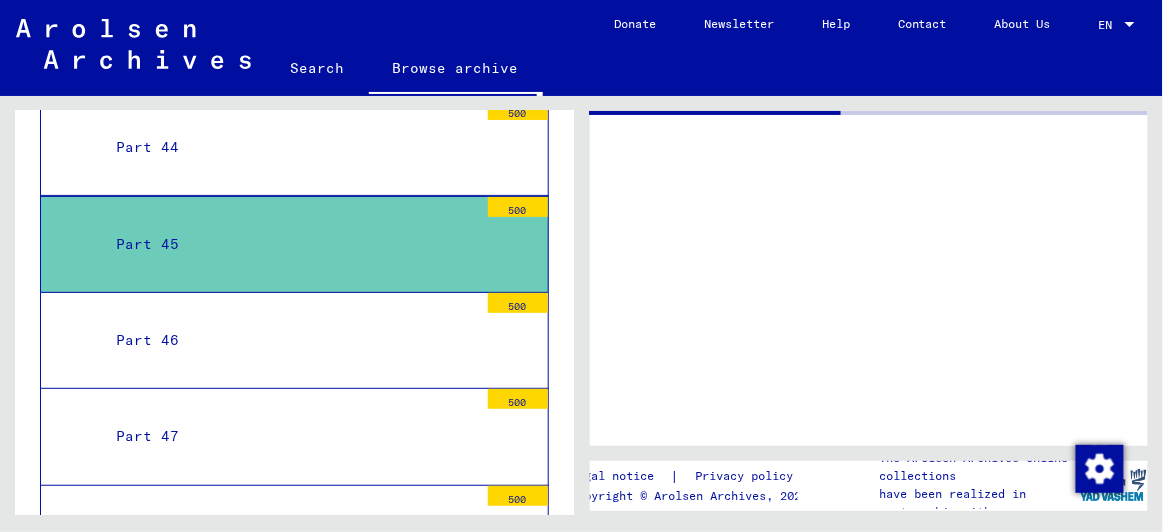 scroll, scrollTop: 0, scrollLeft: 0, axis: both 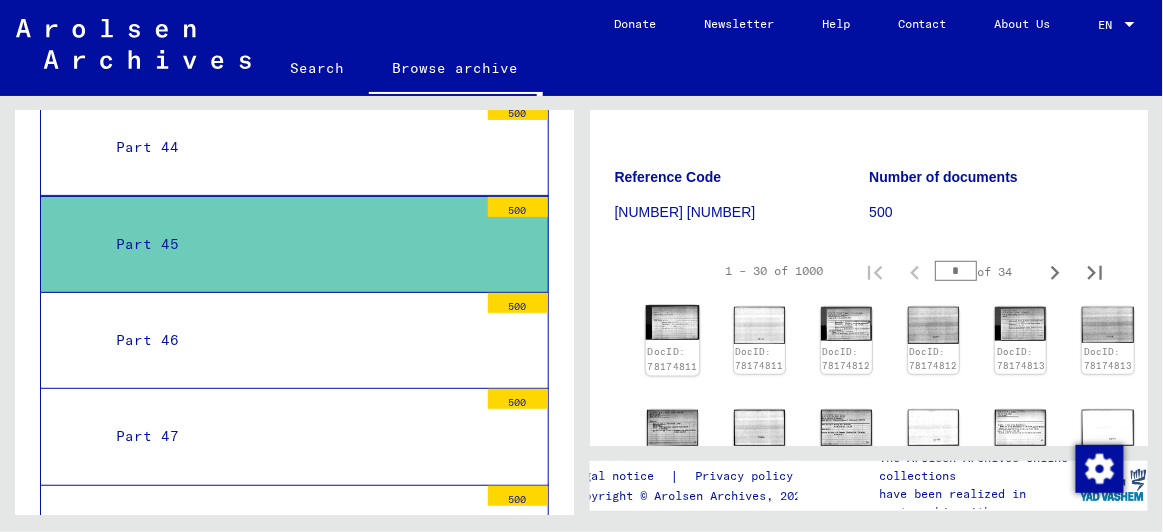 click 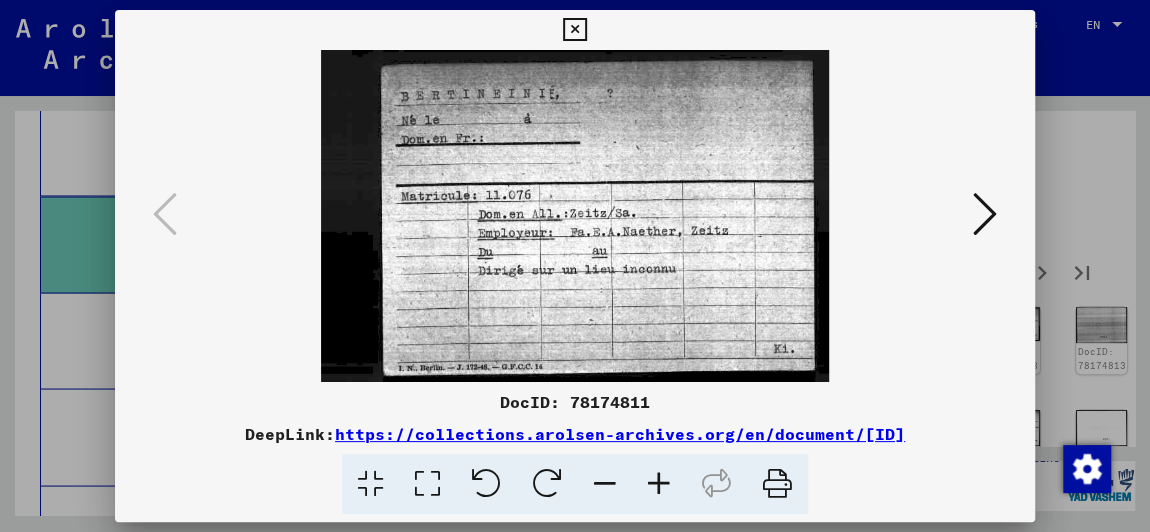 click at bounding box center (574, 30) 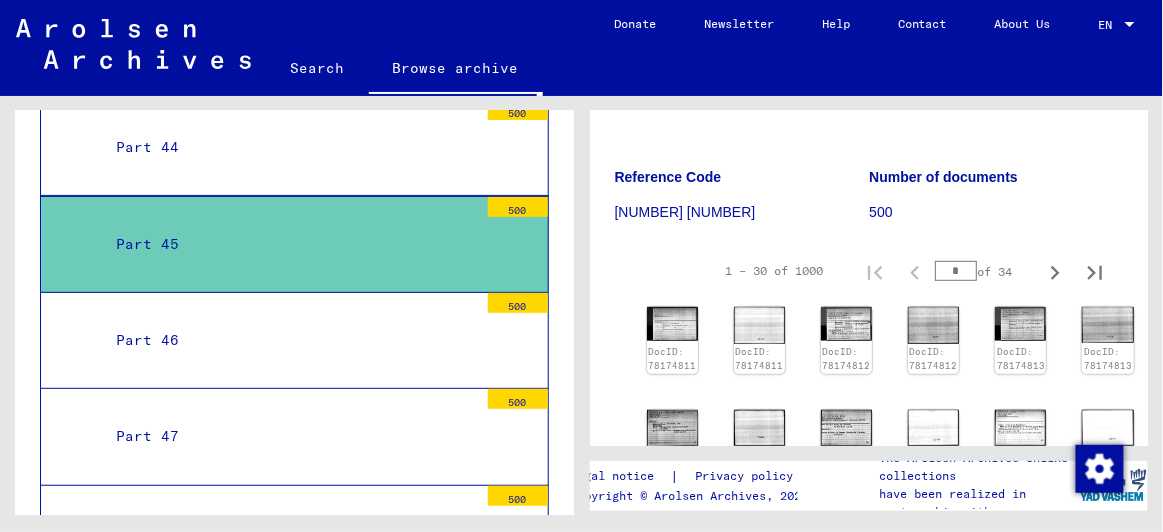 scroll, scrollTop: 5218, scrollLeft: 0, axis: vertical 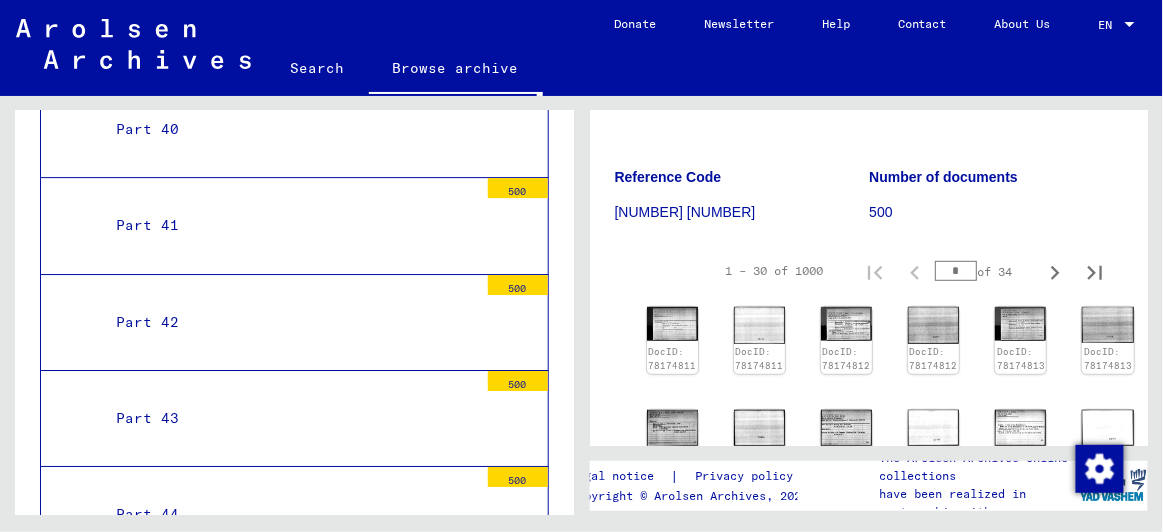 click at bounding box center (518, 139) 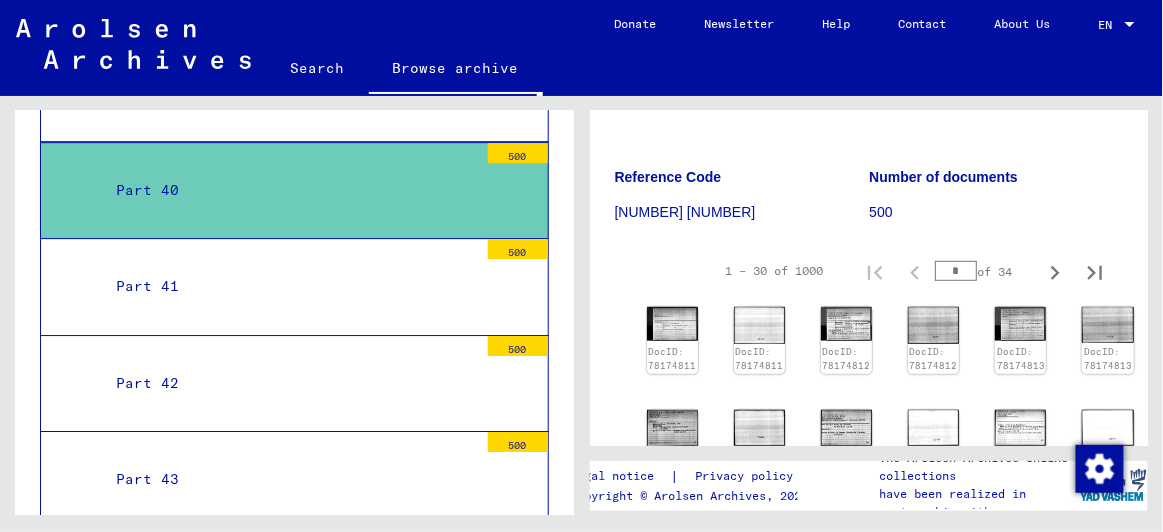 click on "Part 40" at bounding box center (289, 190) 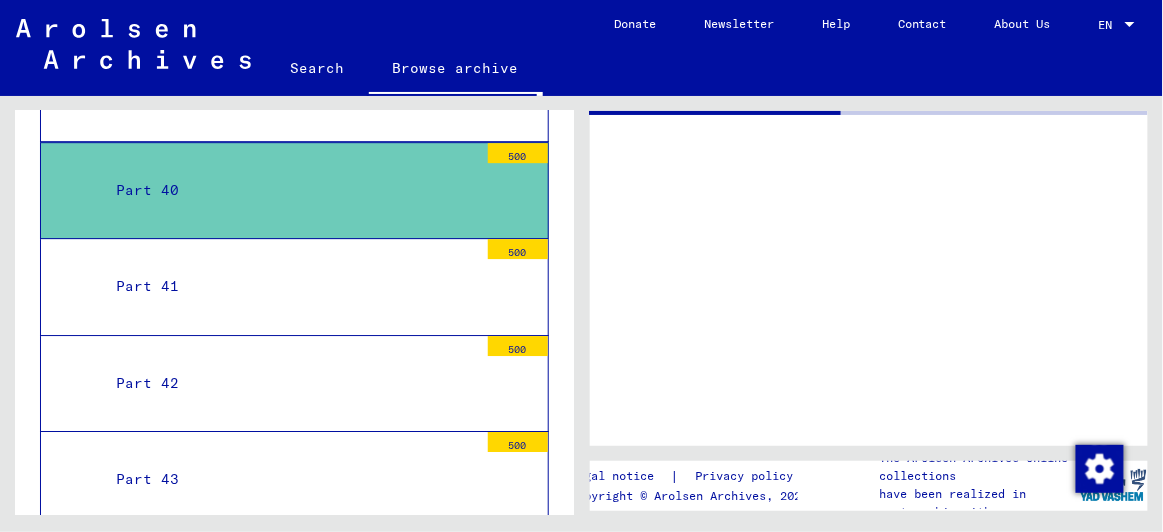 scroll, scrollTop: 0, scrollLeft: 0, axis: both 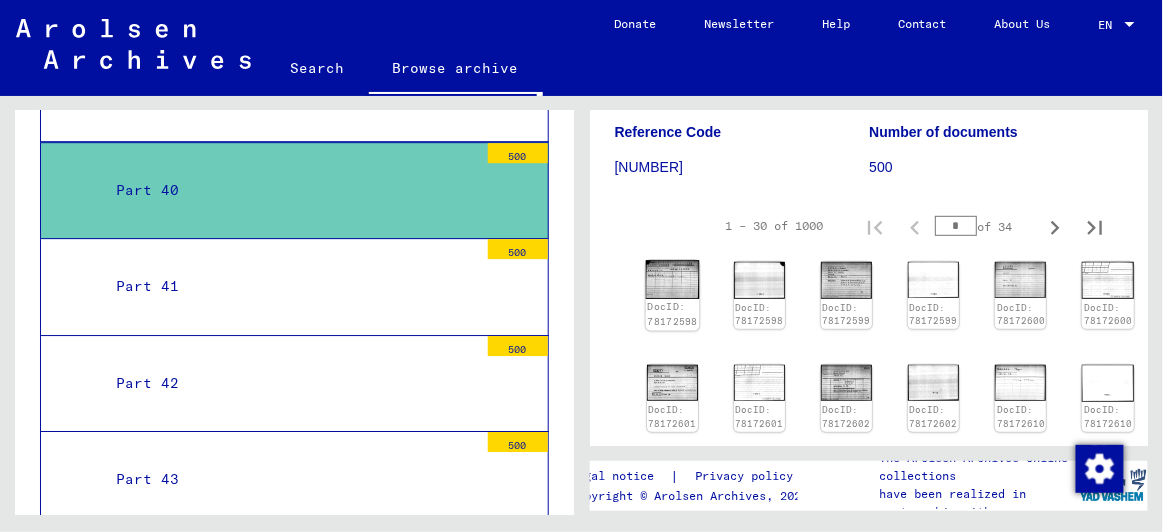 click 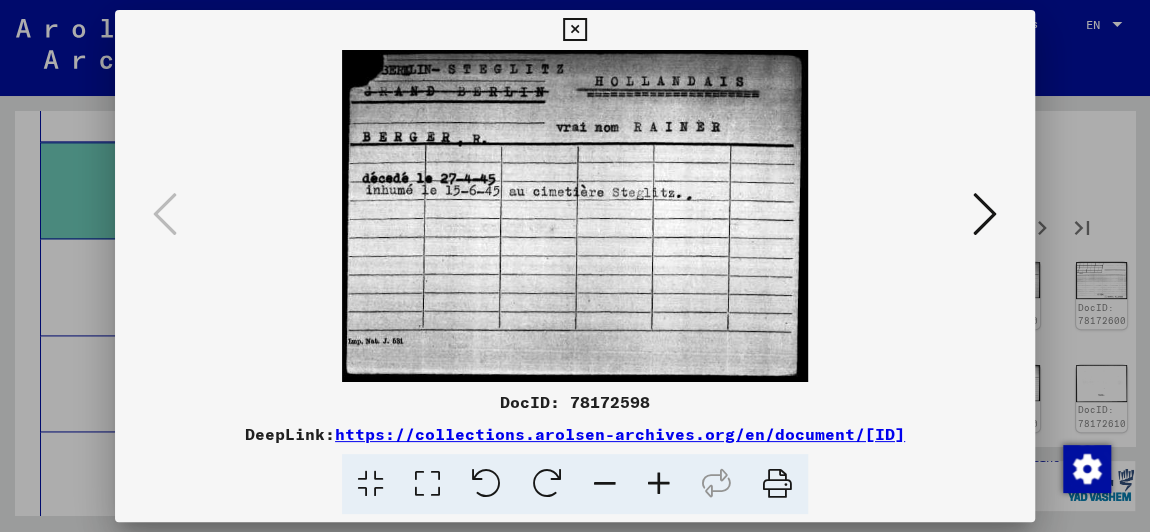 click at bounding box center (574, 30) 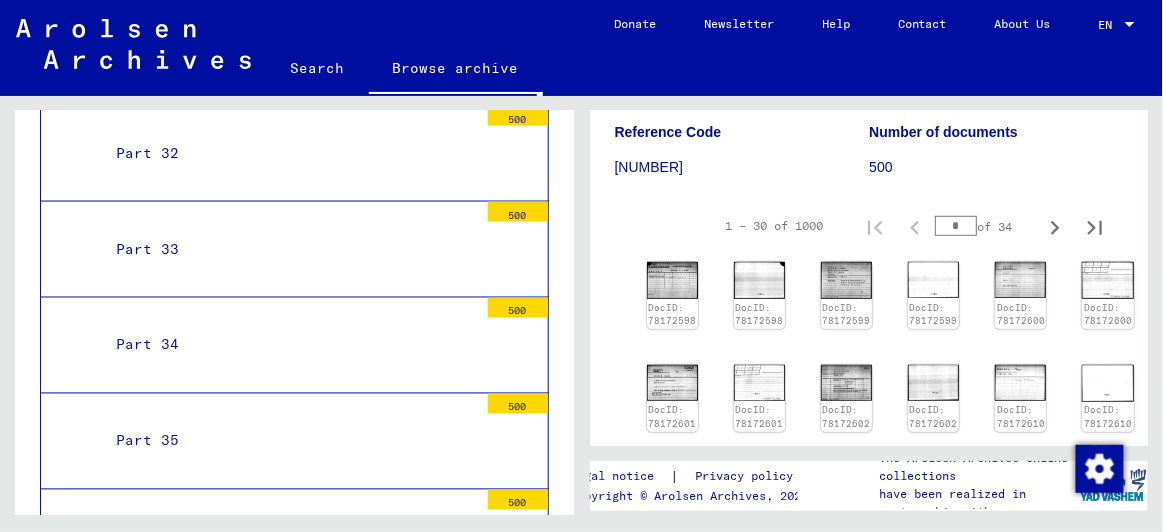 scroll, scrollTop: 4058, scrollLeft: 0, axis: vertical 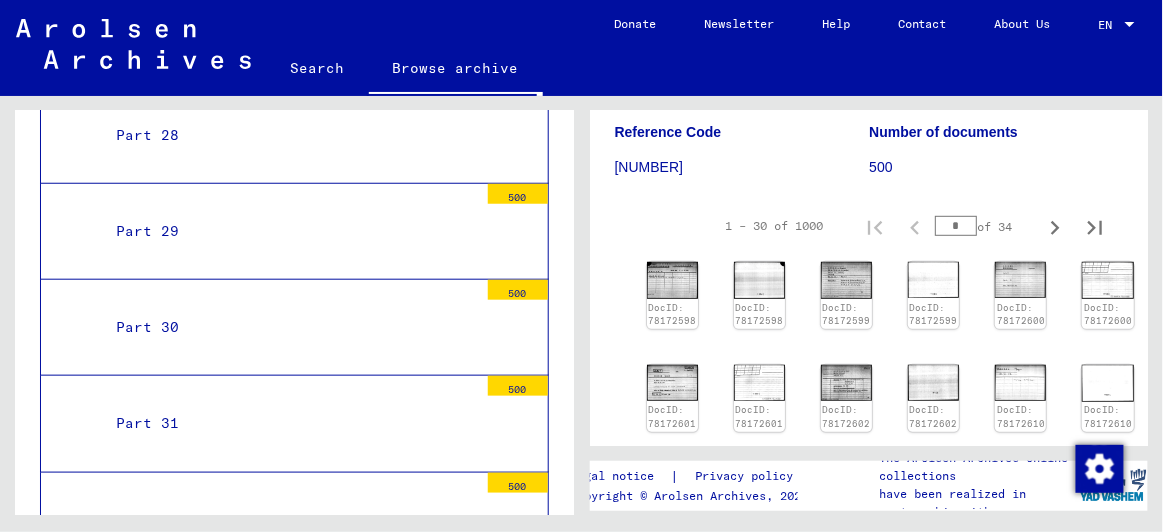click on "Part 30" at bounding box center (289, 327) 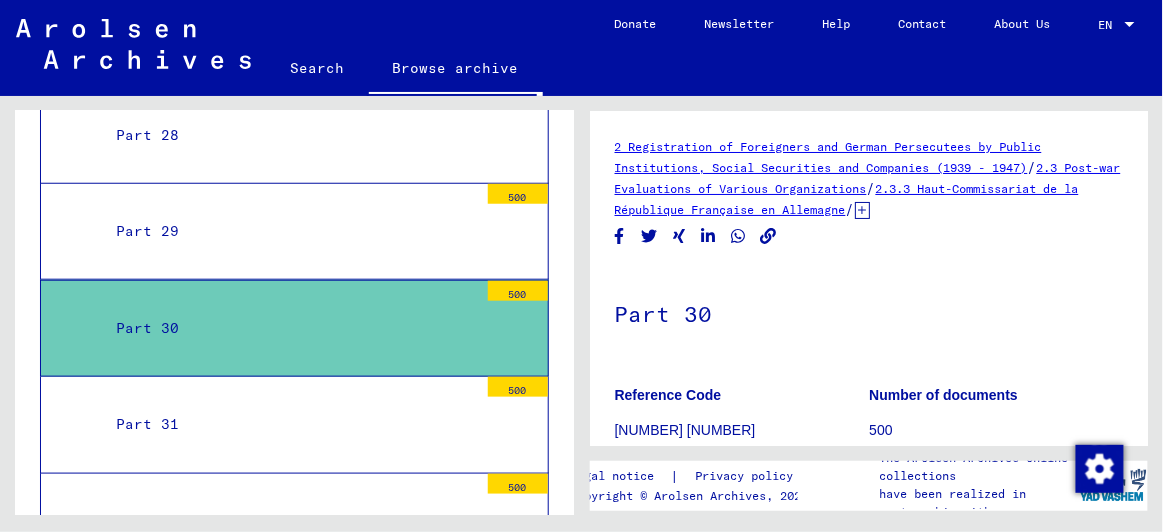 scroll, scrollTop: 292, scrollLeft: 0, axis: vertical 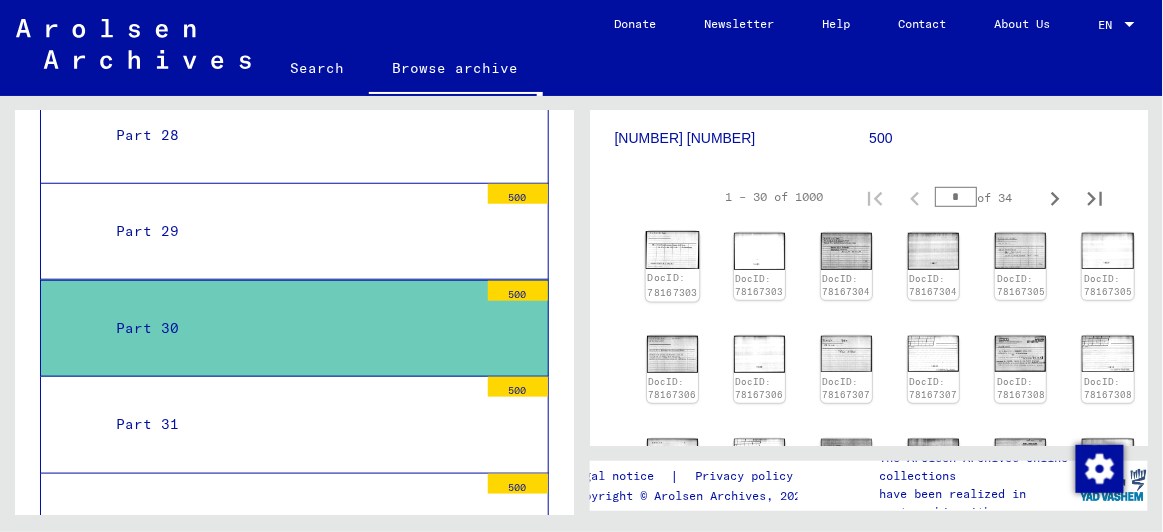 click 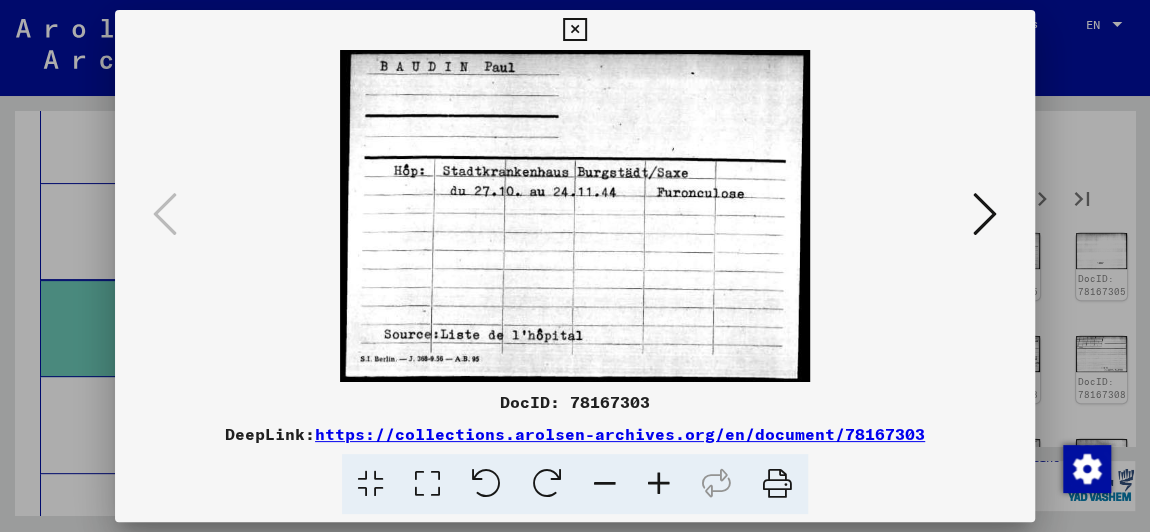 click at bounding box center (574, 30) 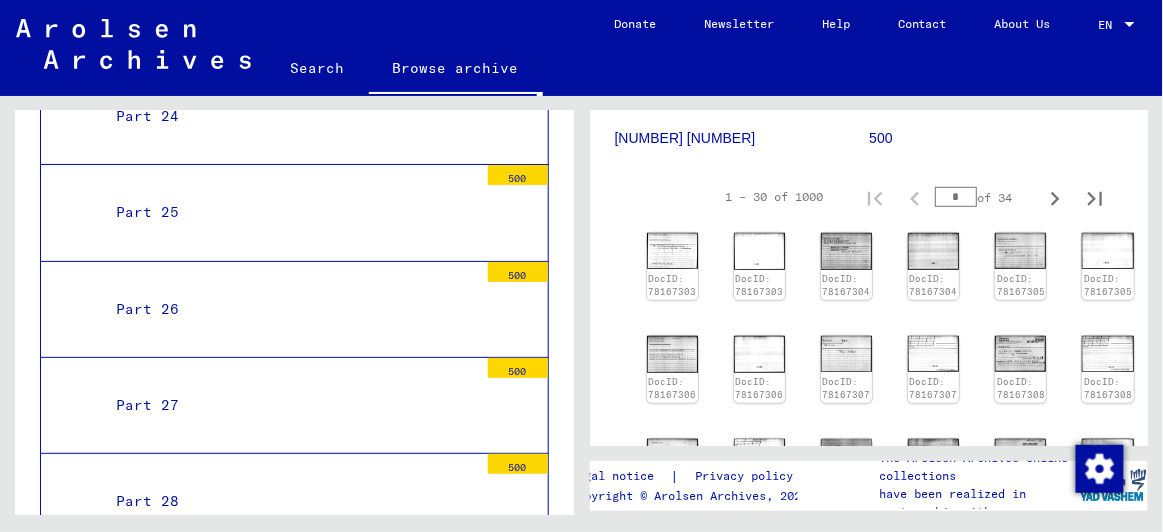 scroll, scrollTop: 3325, scrollLeft: 0, axis: vertical 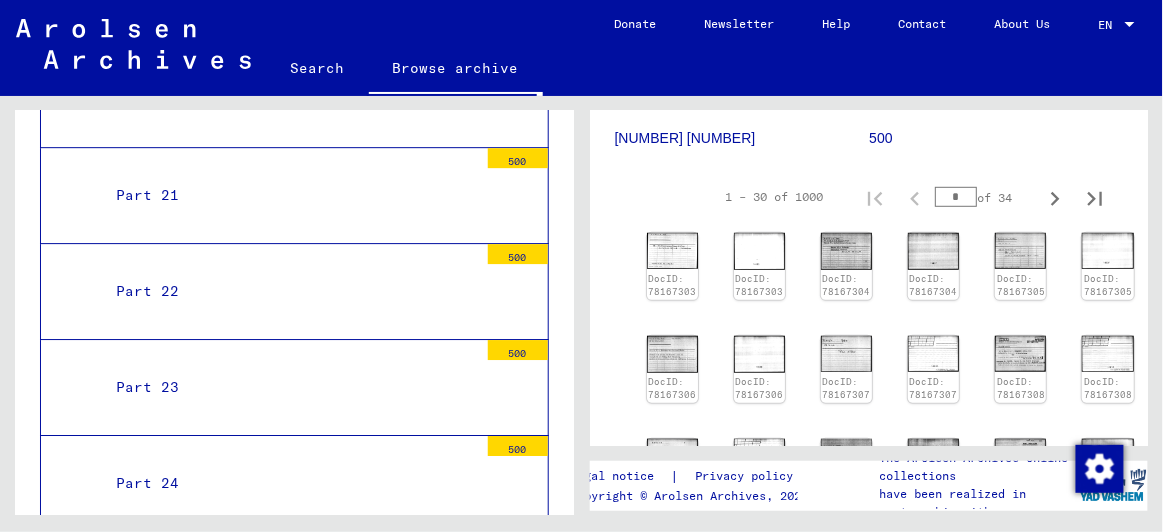 click on "Part 22" at bounding box center (289, 291) 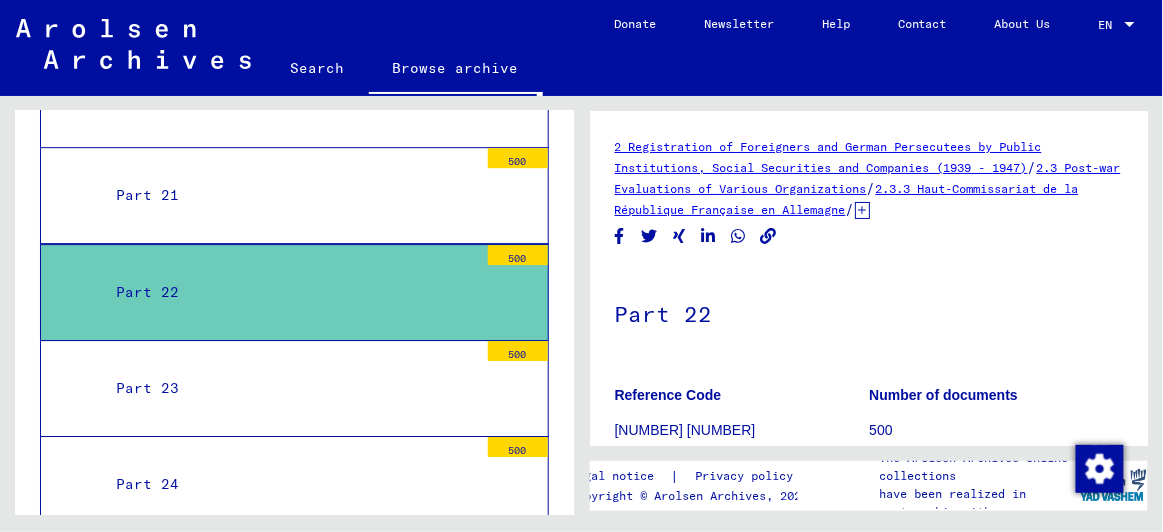 scroll, scrollTop: 156, scrollLeft: 0, axis: vertical 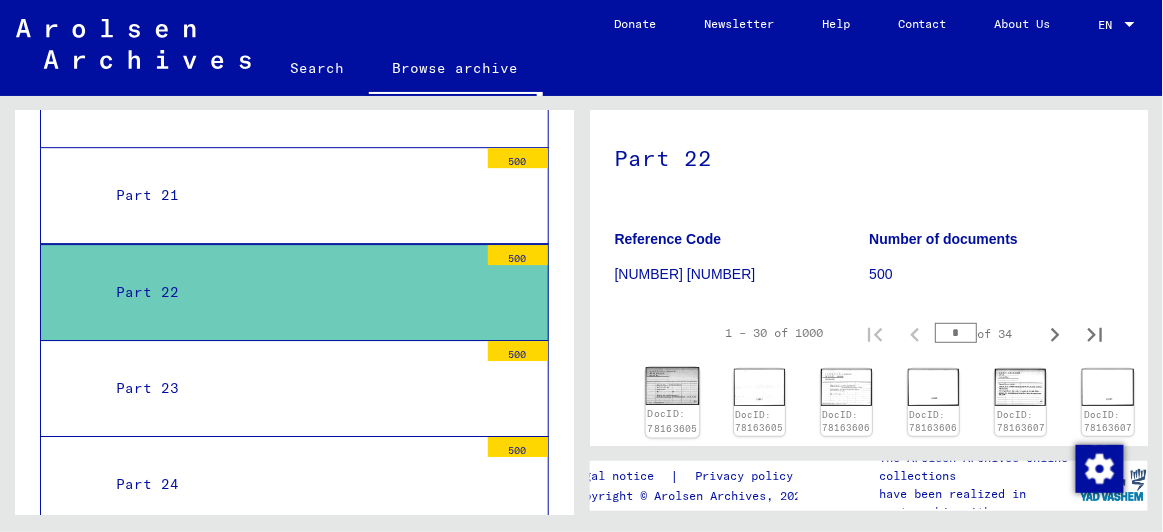 click 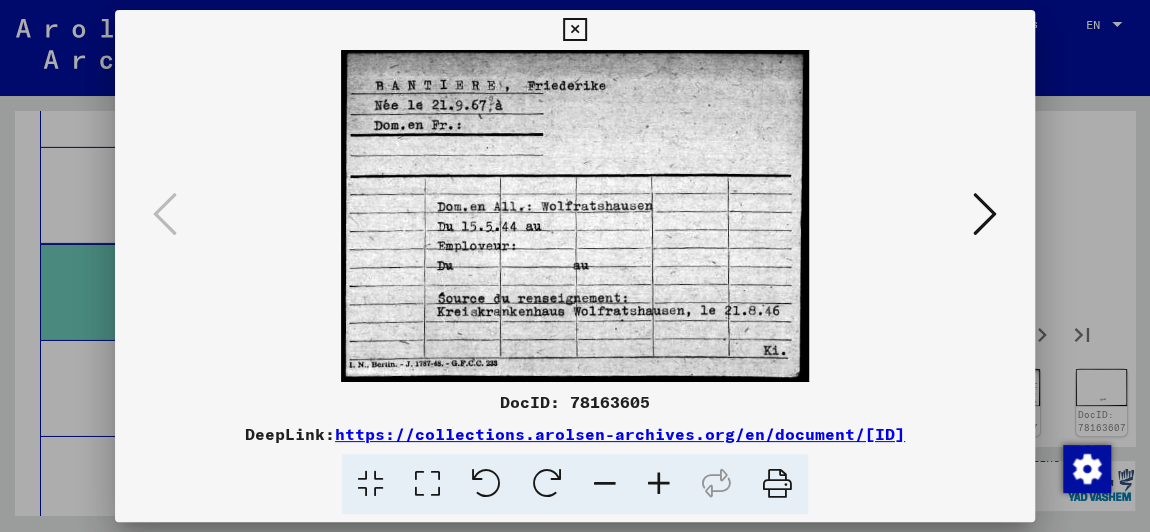click at bounding box center (574, 30) 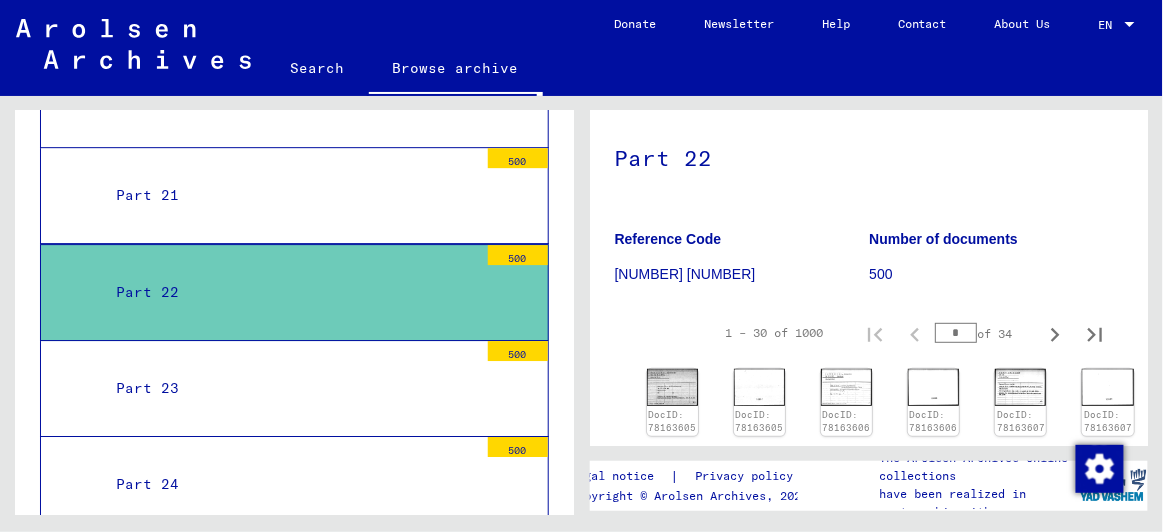 scroll, scrollTop: 3692, scrollLeft: 0, axis: vertical 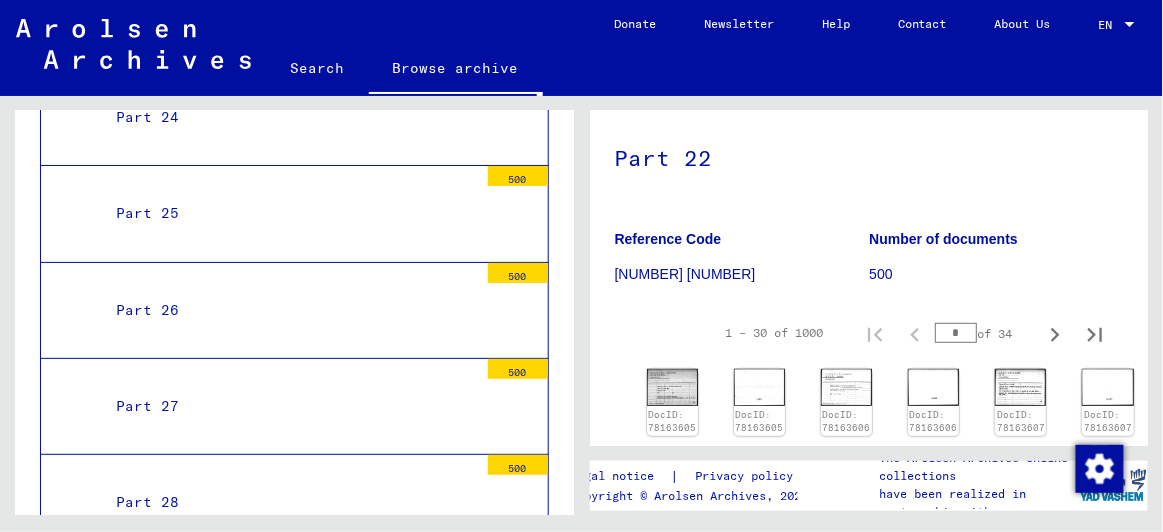 click on "Part 25" at bounding box center [289, 213] 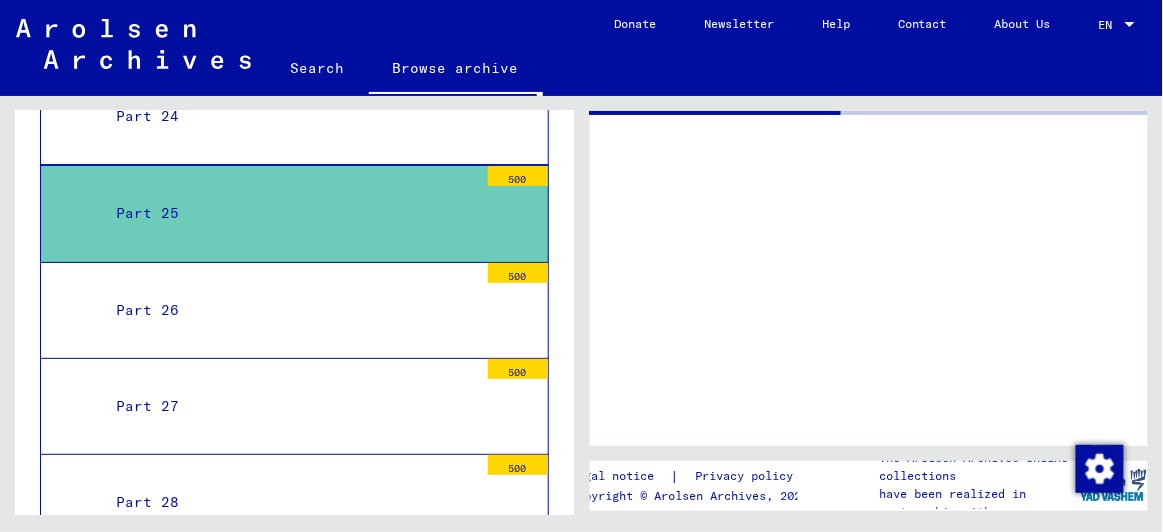 scroll, scrollTop: 0, scrollLeft: 0, axis: both 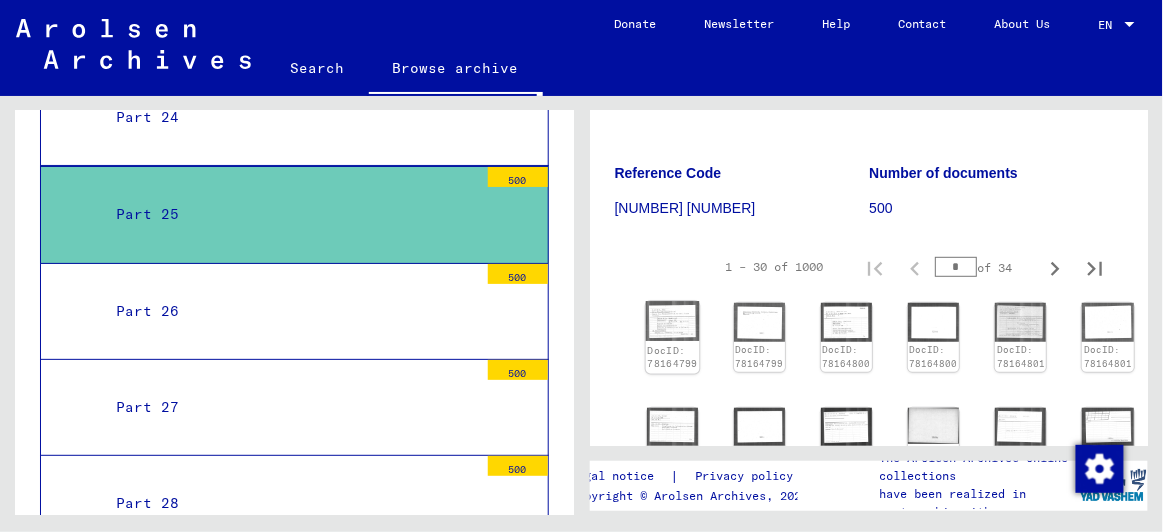 click 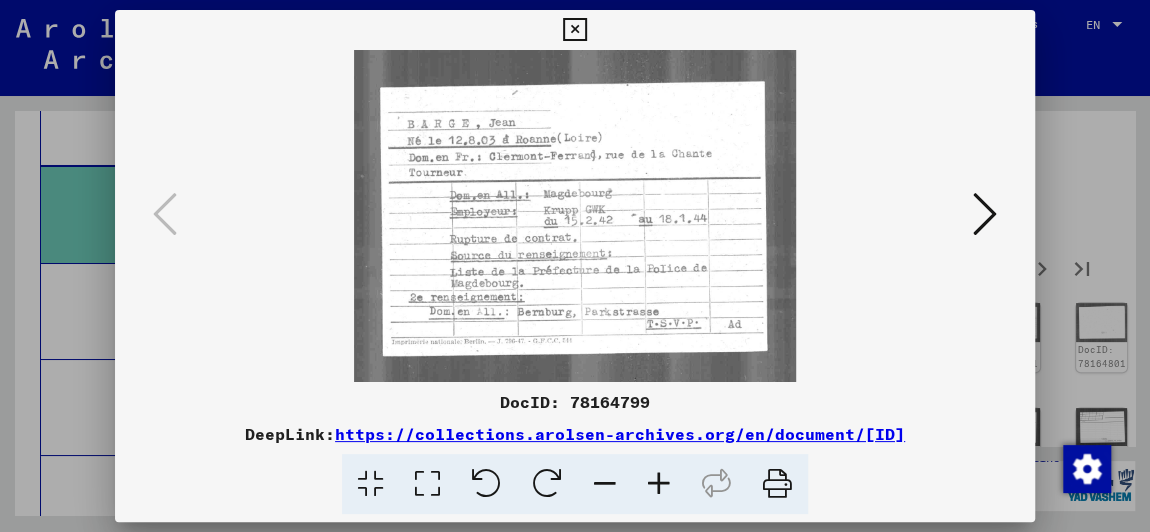 click at bounding box center (574, 30) 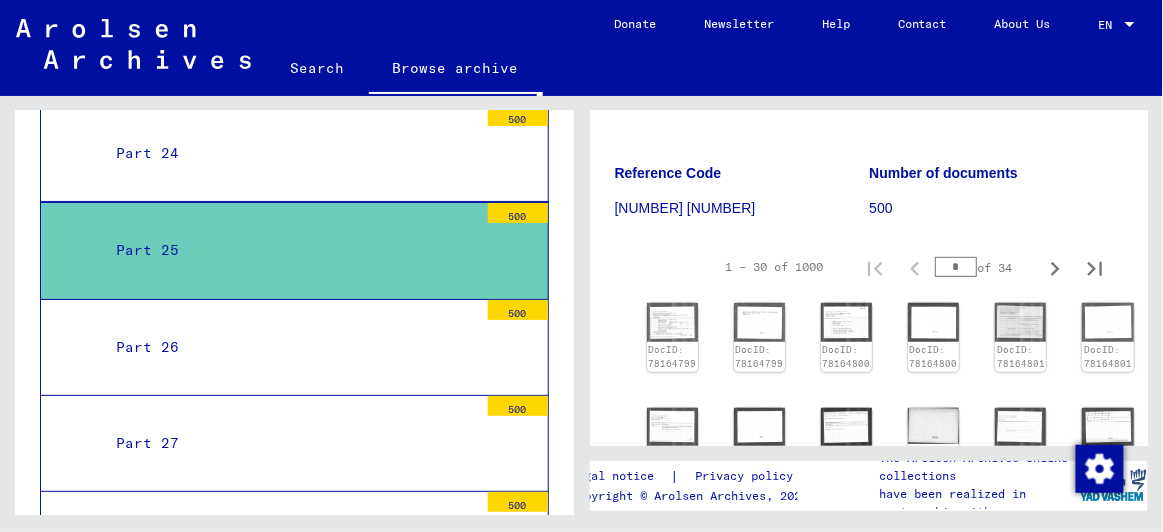 click on "Part 24" at bounding box center (289, 153) 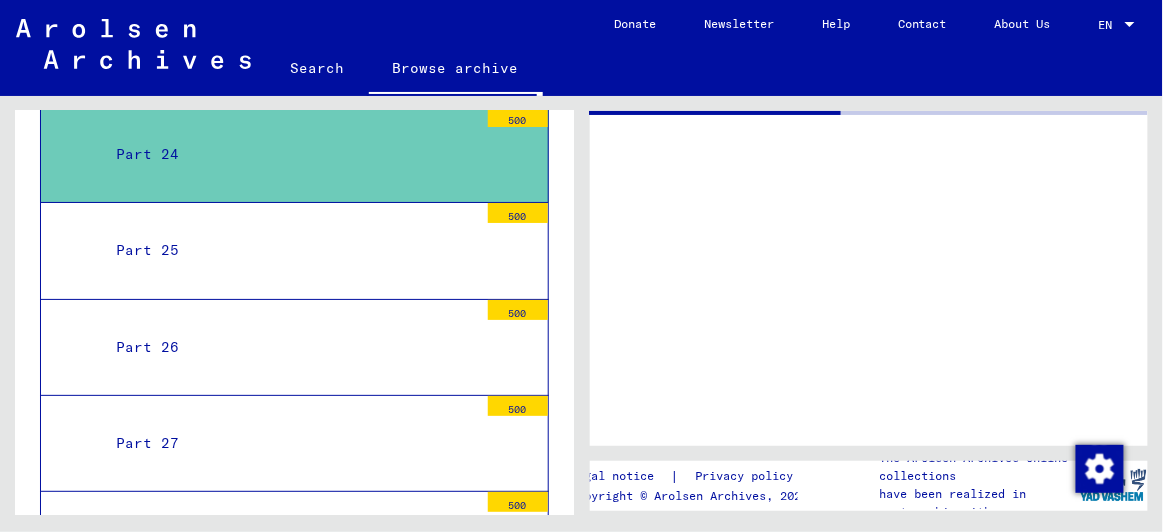 scroll, scrollTop: 3630, scrollLeft: 0, axis: vertical 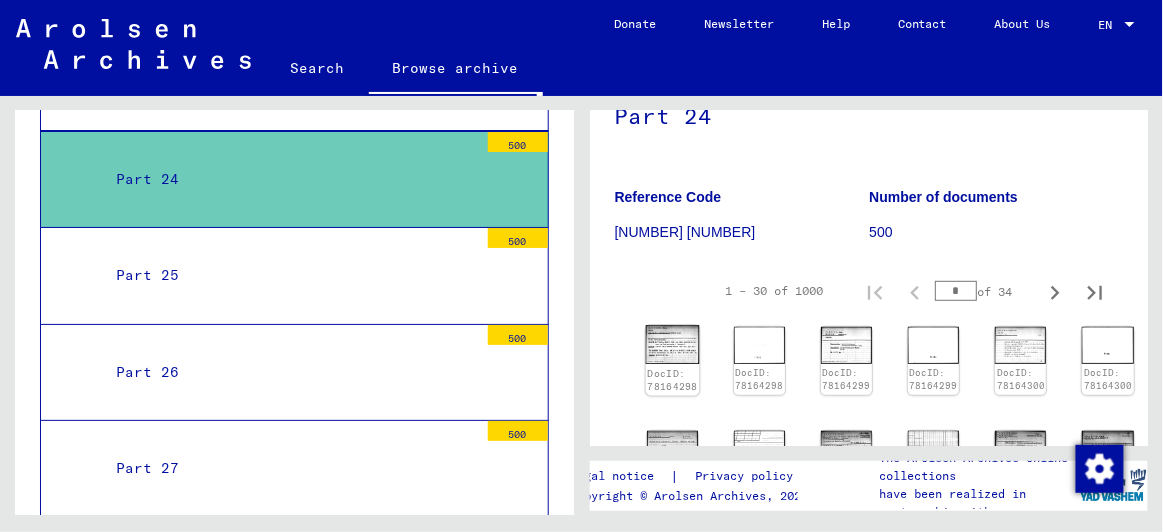 click 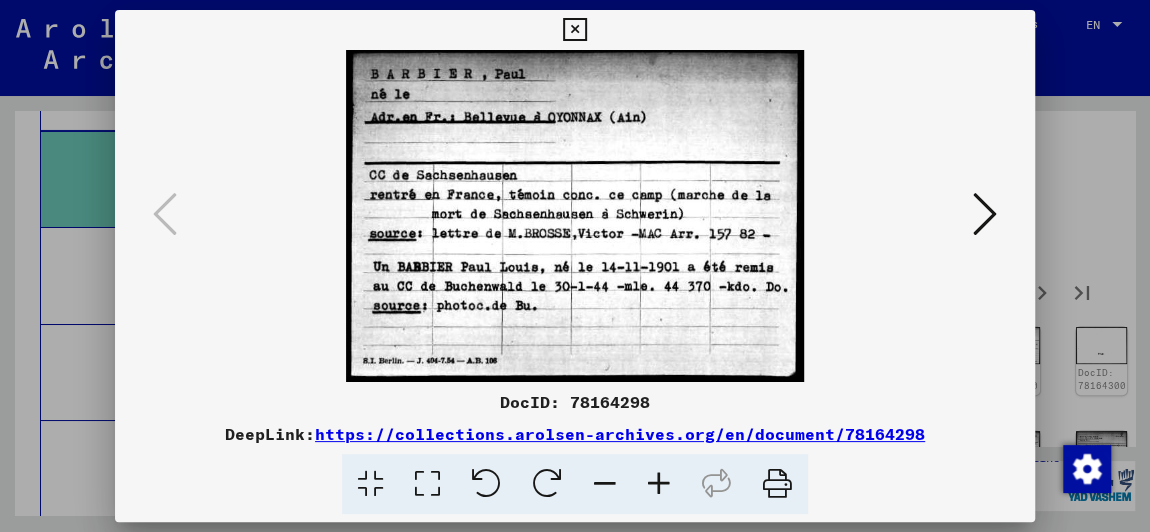 click at bounding box center [574, 30] 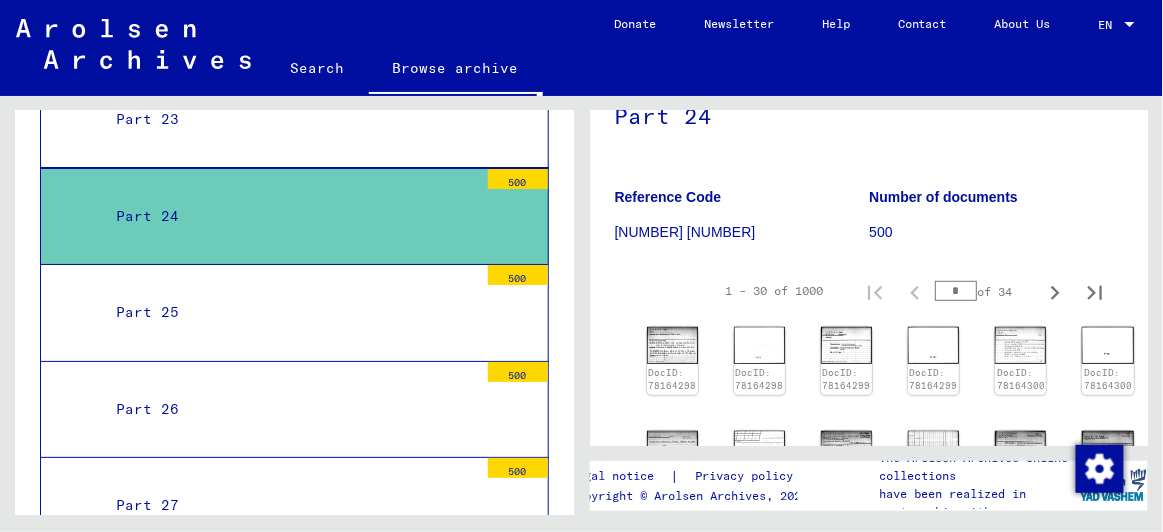 click on "Part [NUMBER] [NUMBER]" at bounding box center [294, 120] 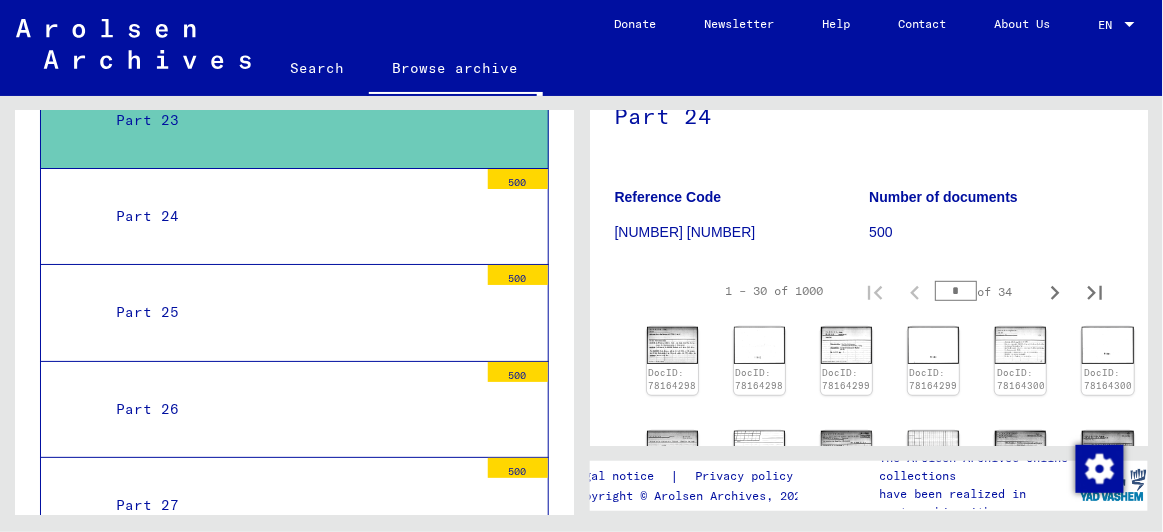 scroll, scrollTop: 3534, scrollLeft: 0, axis: vertical 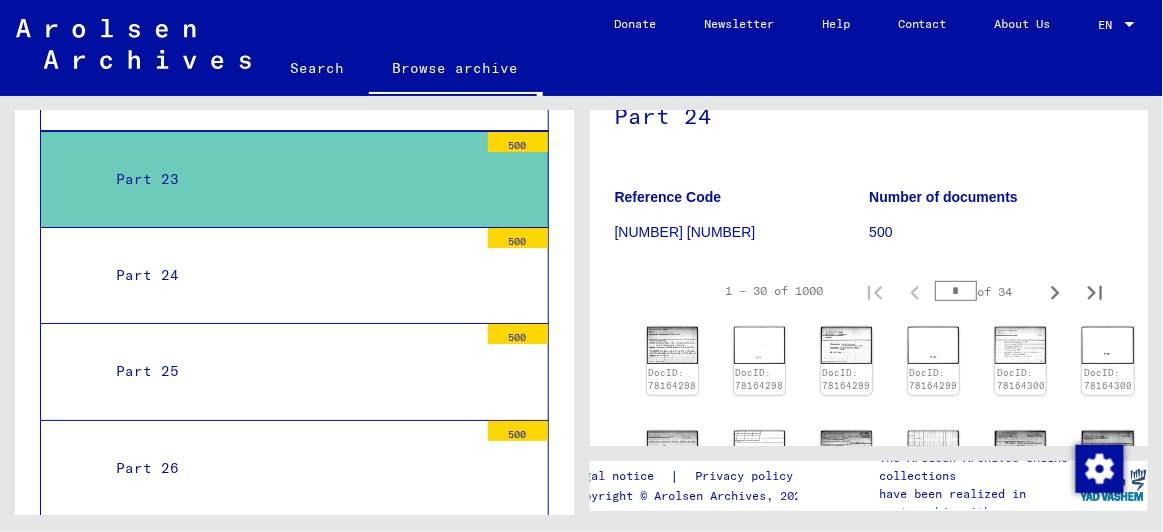 click on "Part 23" at bounding box center (289, 179) 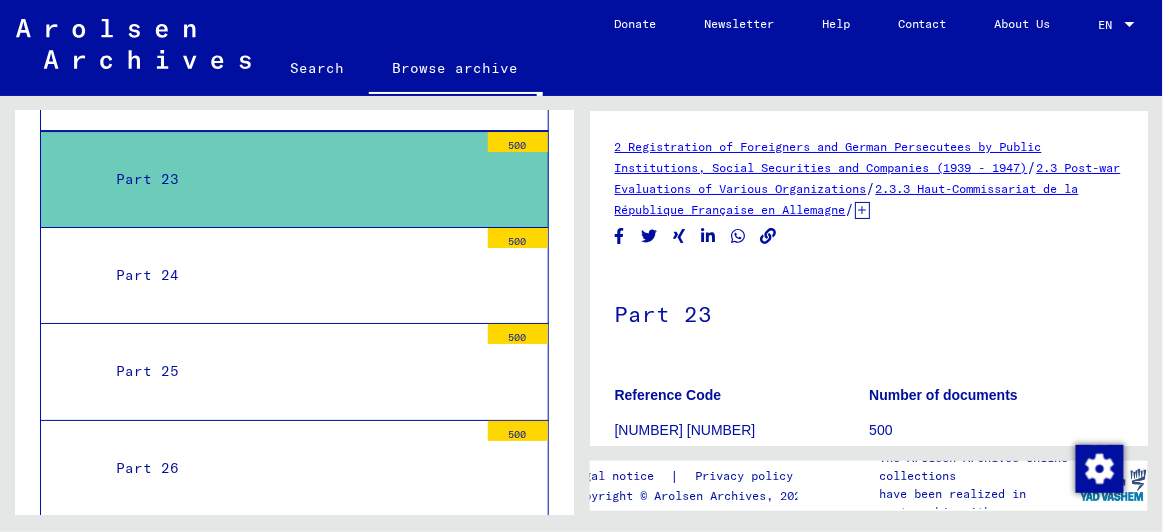 scroll, scrollTop: 247, scrollLeft: 0, axis: vertical 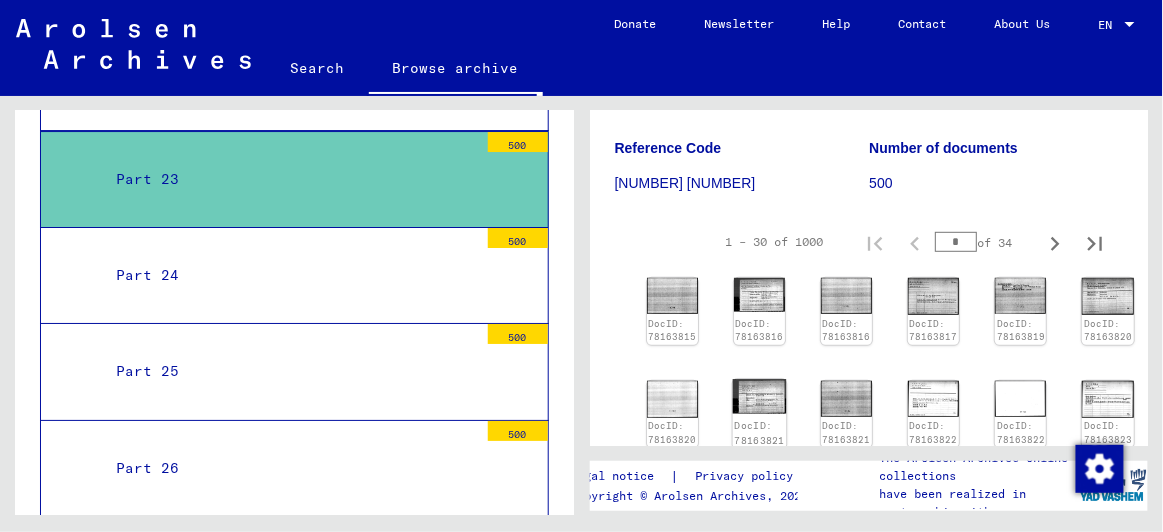 click 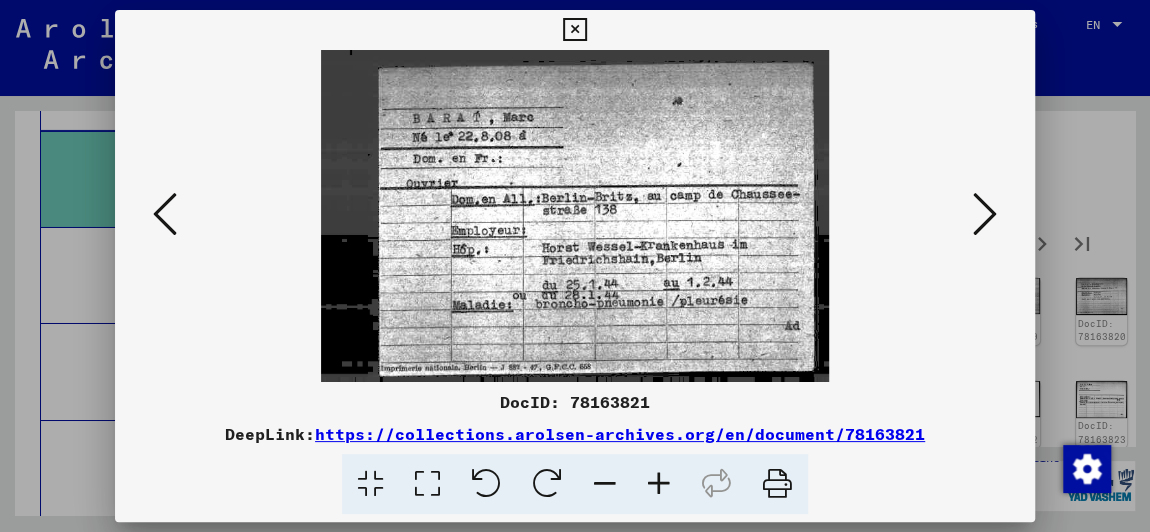 click at bounding box center (574, 30) 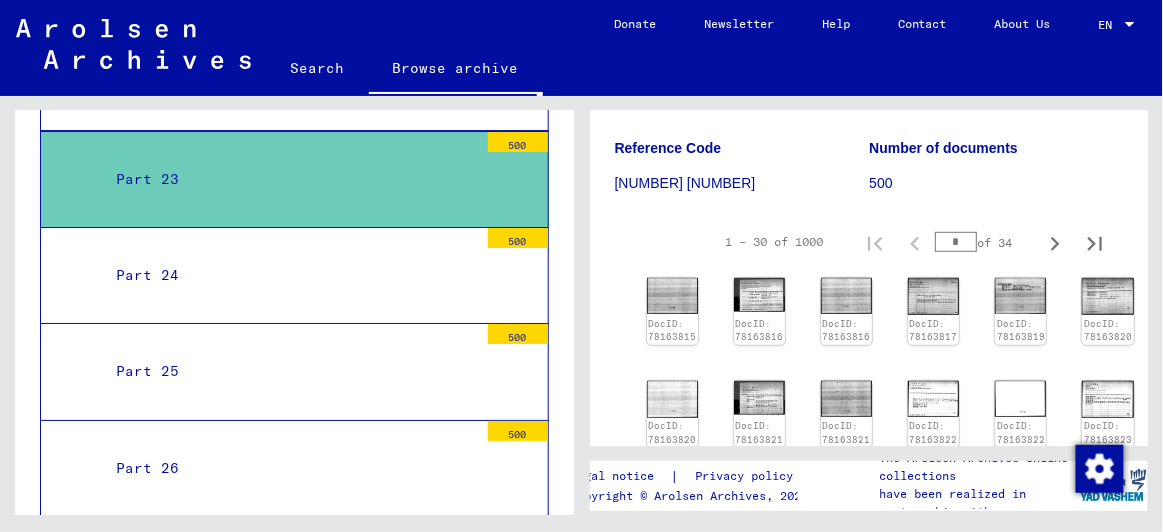 click on "*" at bounding box center (956, 242) 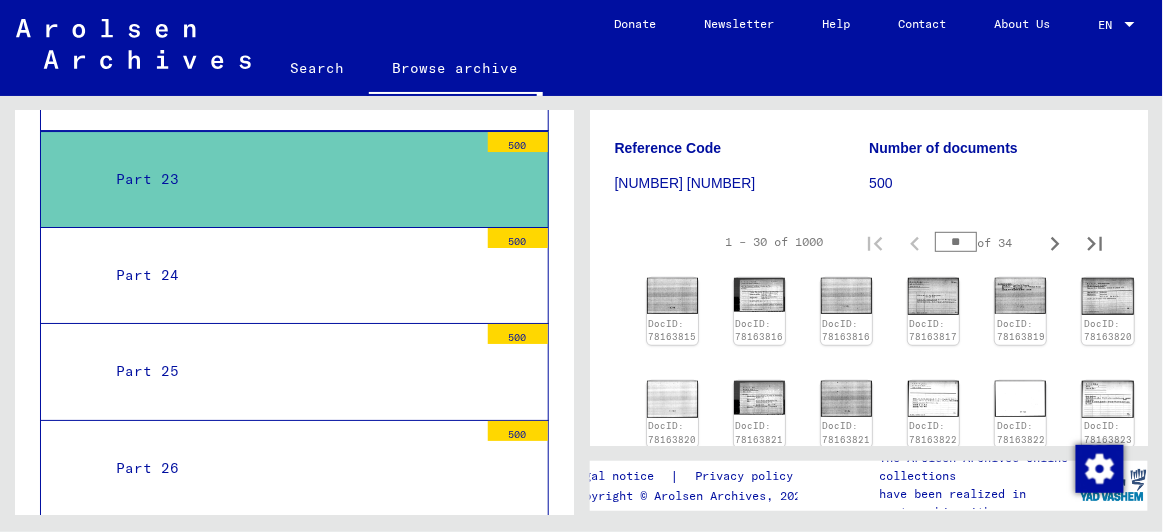 type on "**" 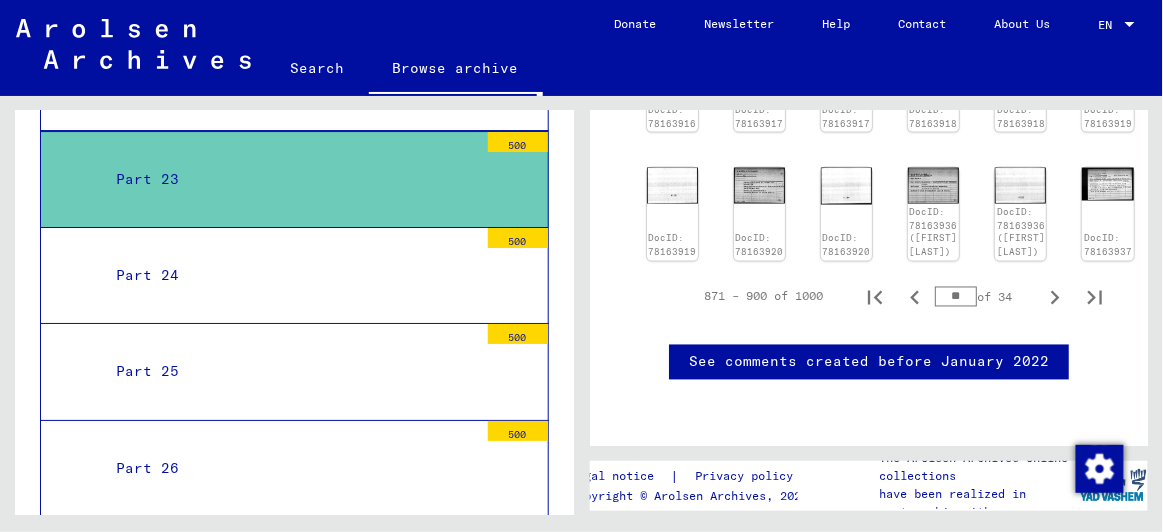 scroll, scrollTop: 741, scrollLeft: 0, axis: vertical 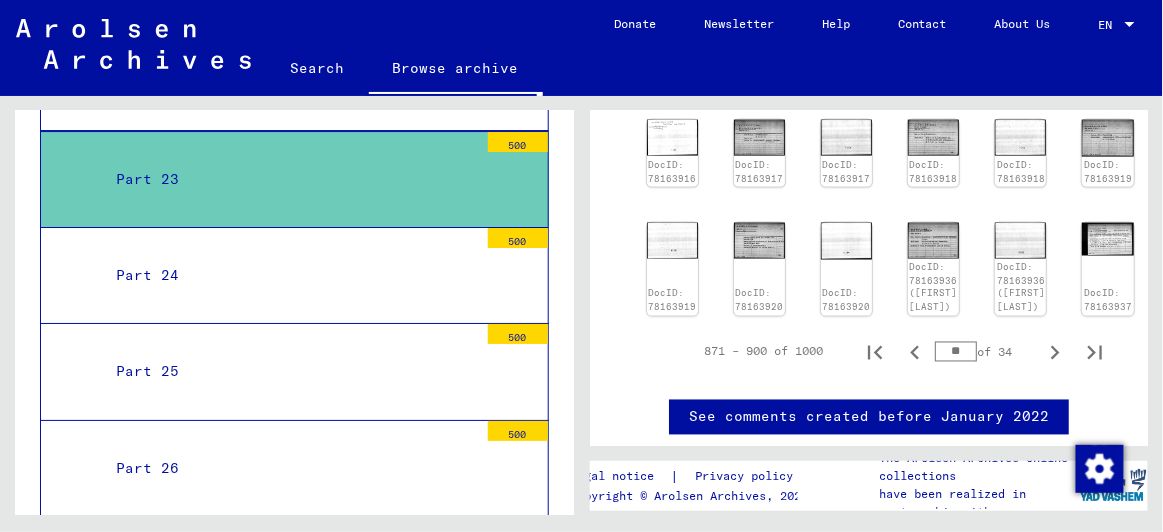 drag, startPoint x: 946, startPoint y: 358, endPoint x: 912, endPoint y: 362, distance: 34.234486 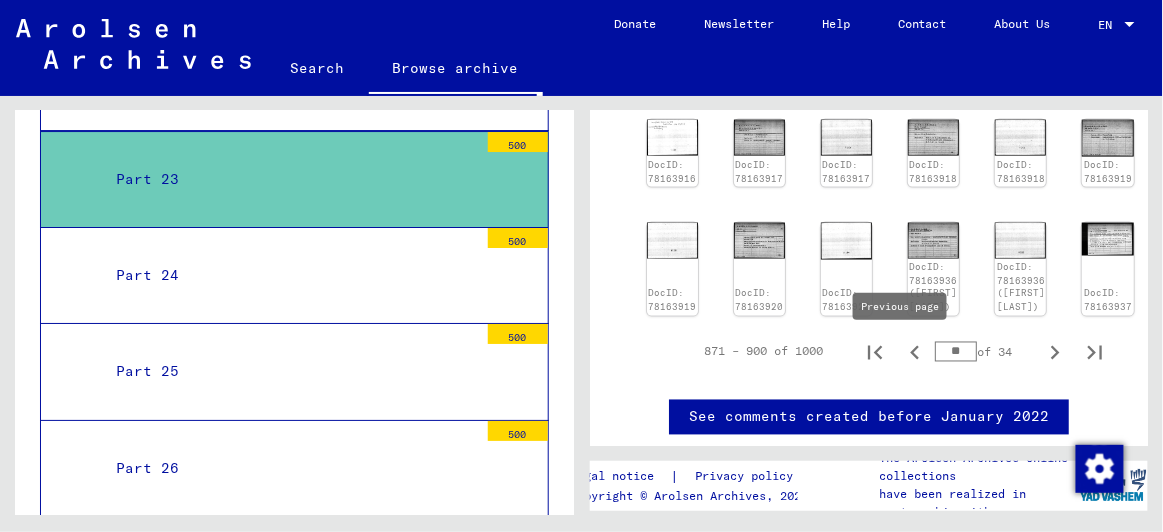 type on "**" 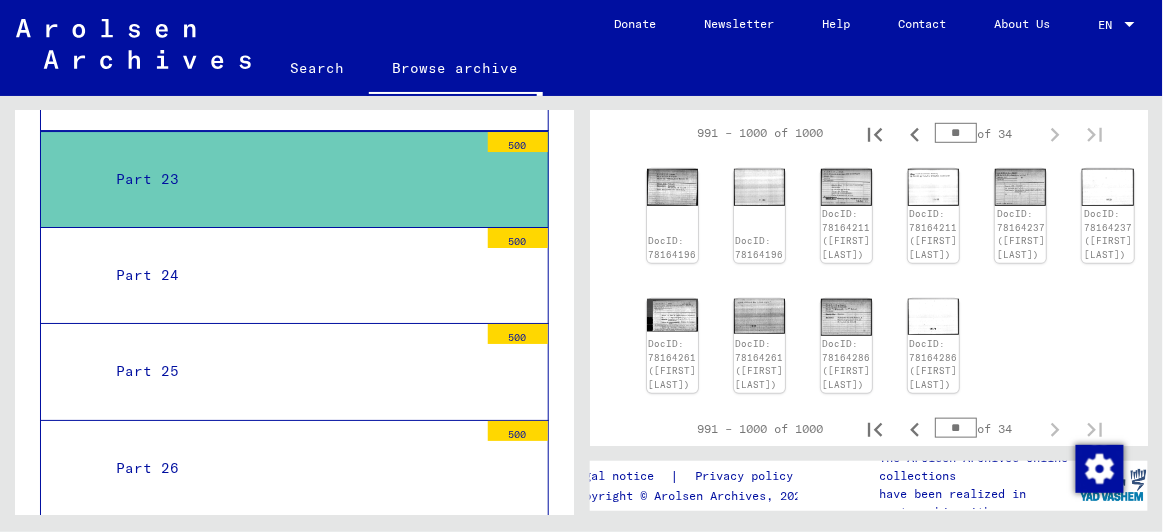 scroll, scrollTop: 313, scrollLeft: 0, axis: vertical 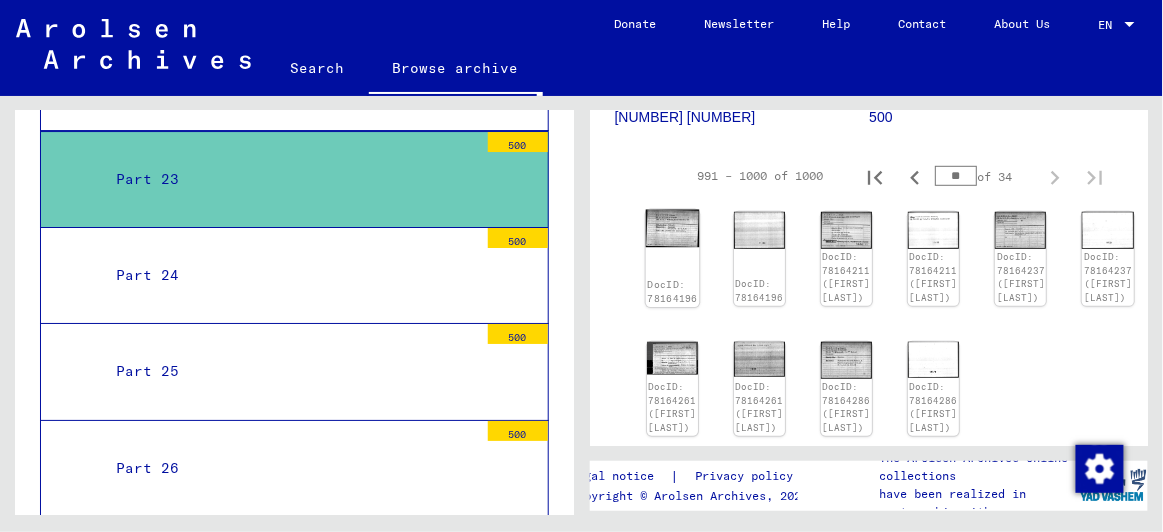 click 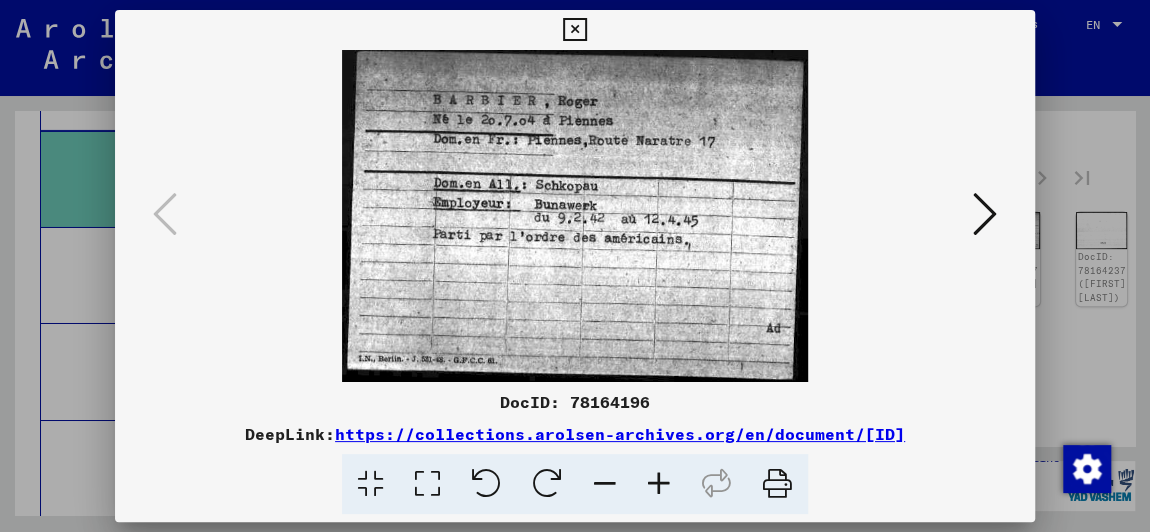click at bounding box center (574, 30) 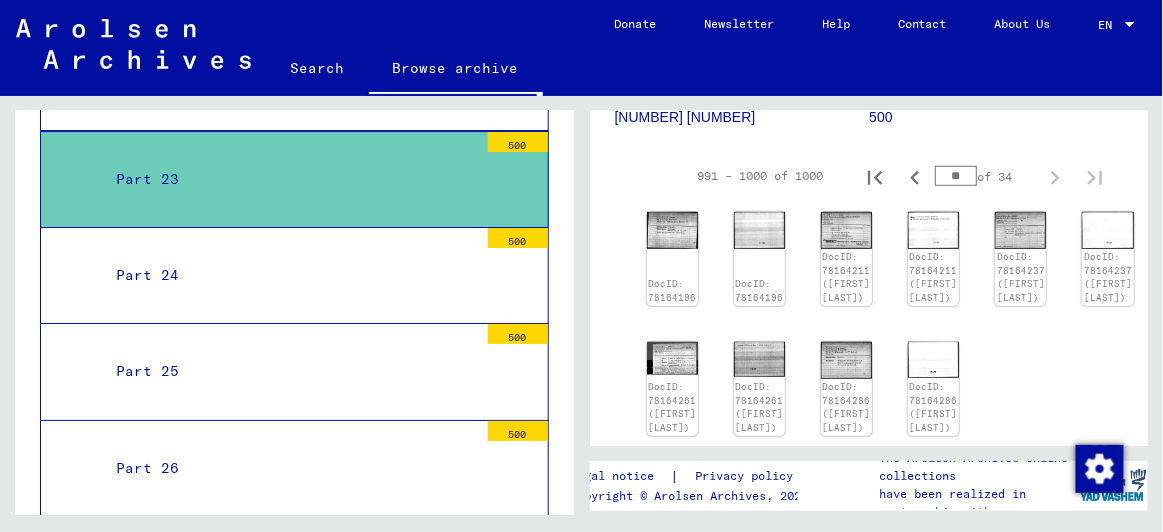 scroll, scrollTop: 548, scrollLeft: 0, axis: vertical 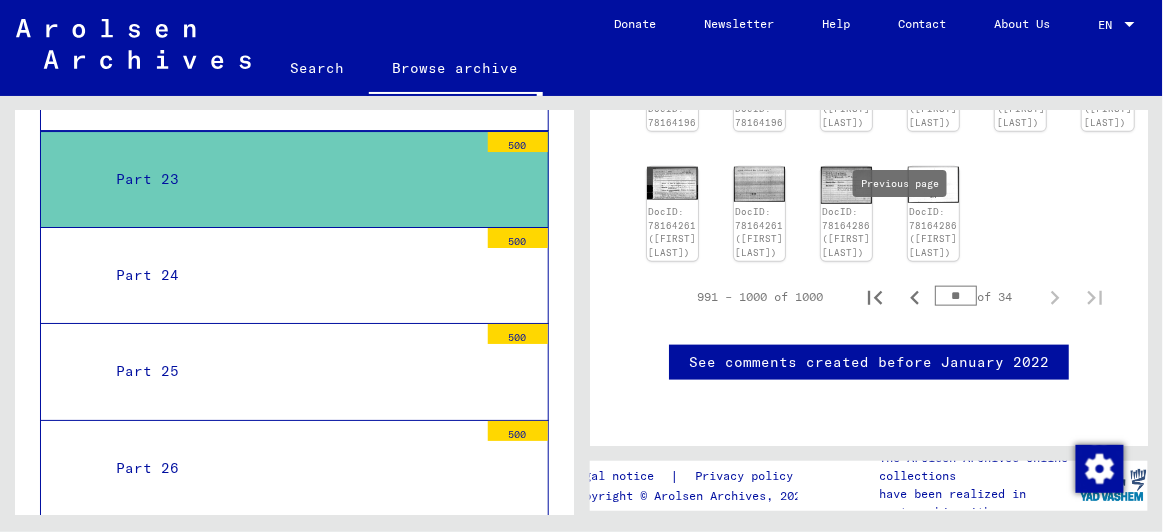 click 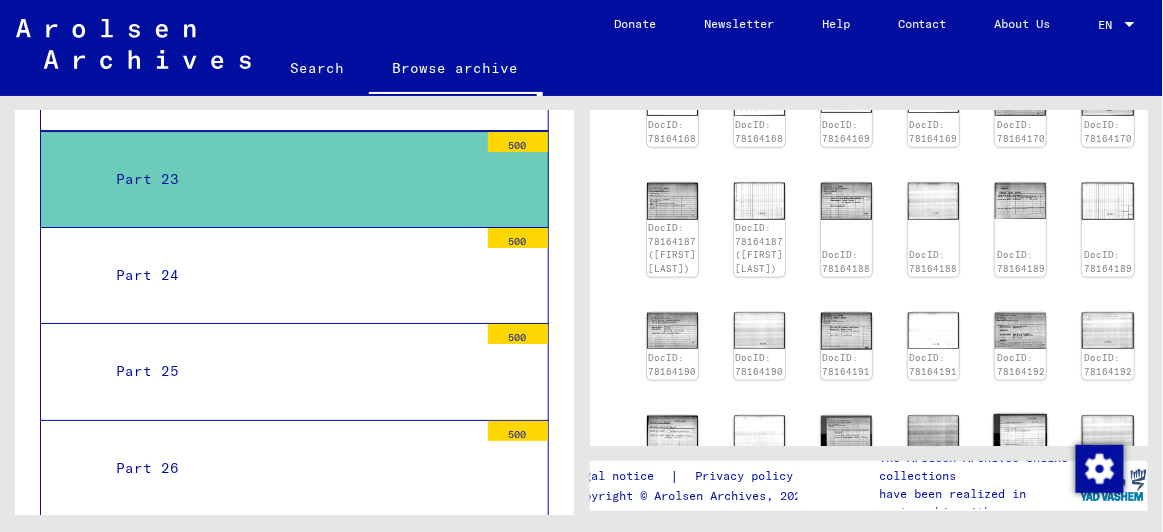 click 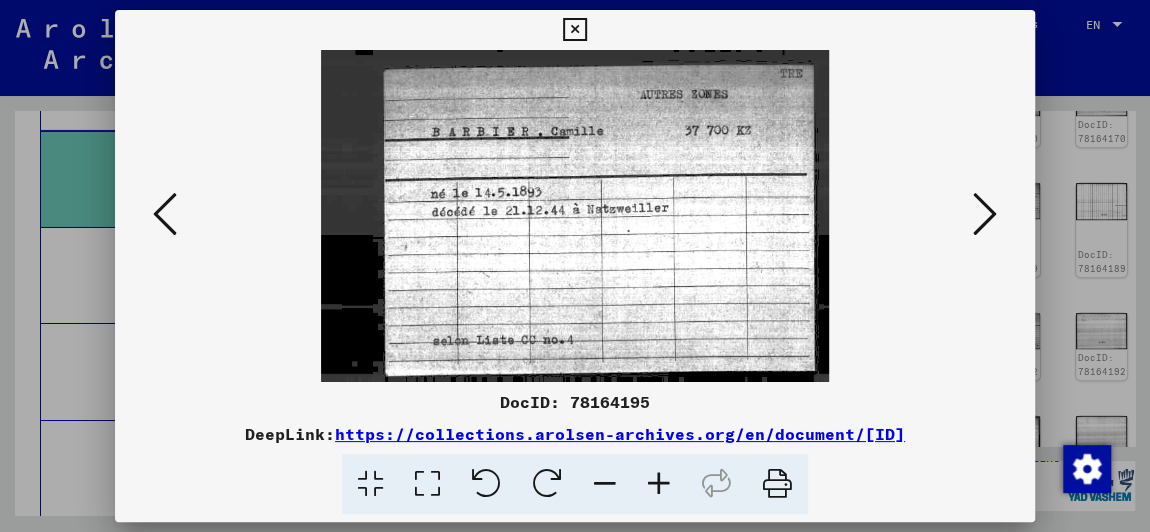 click at bounding box center (165, 214) 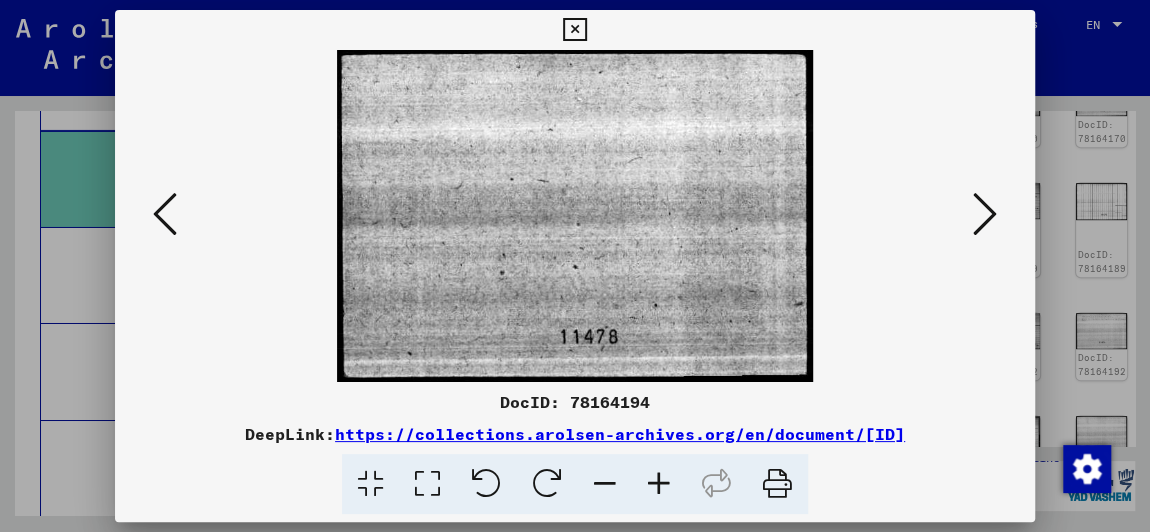click at bounding box center (165, 214) 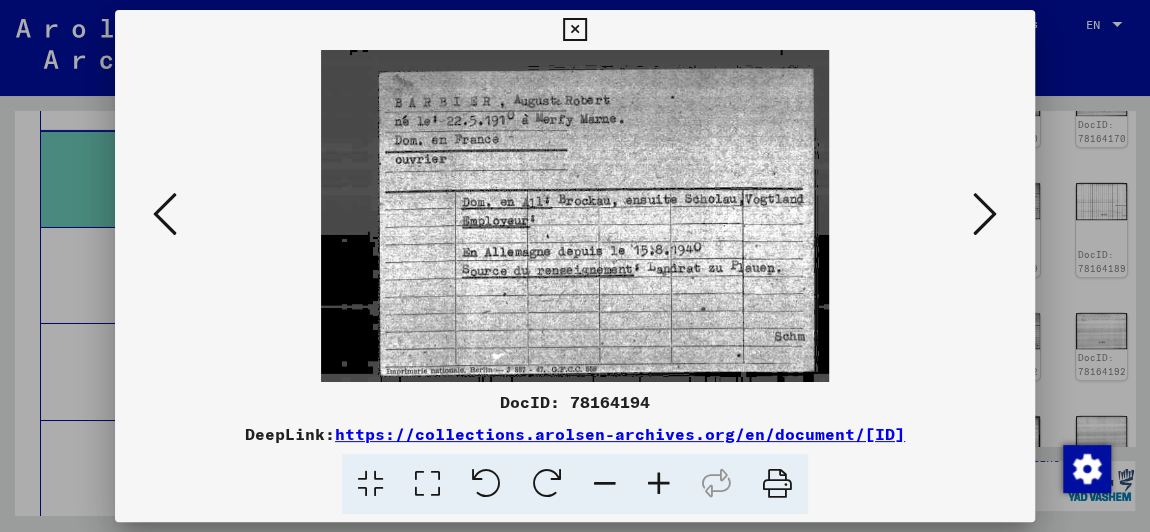 click at bounding box center [165, 214] 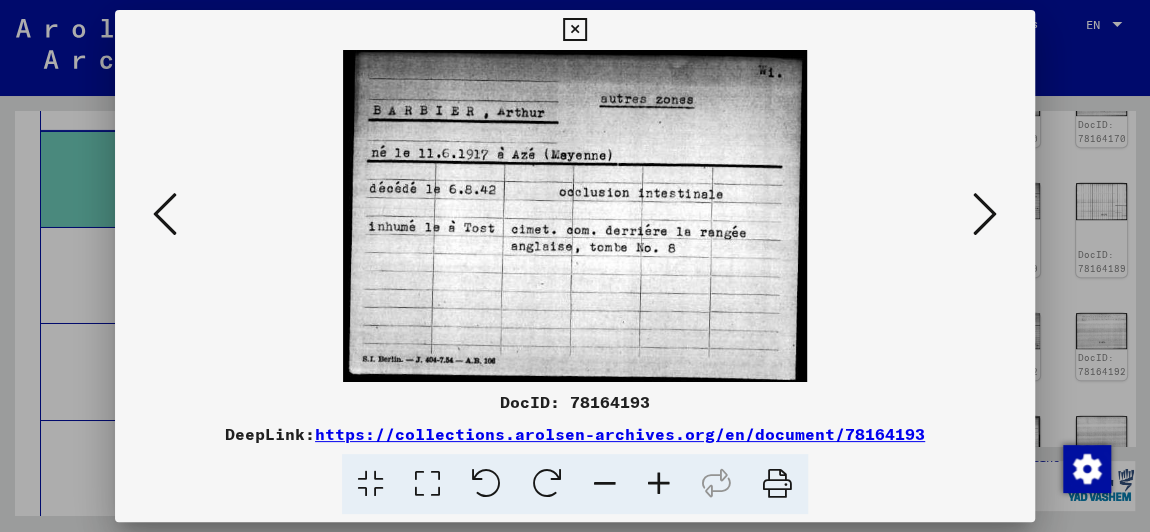 click at bounding box center (165, 214) 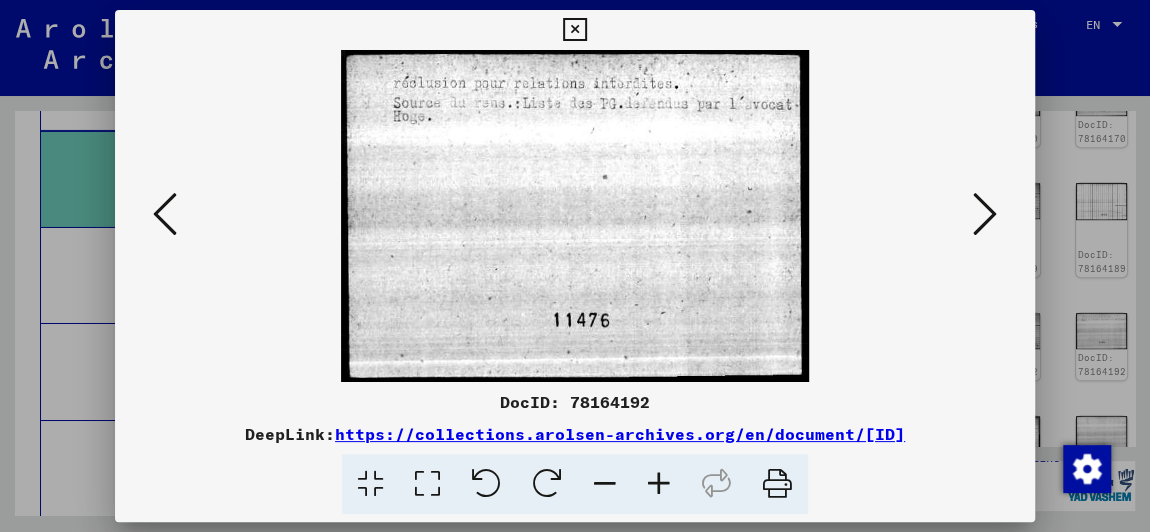 click at bounding box center (165, 214) 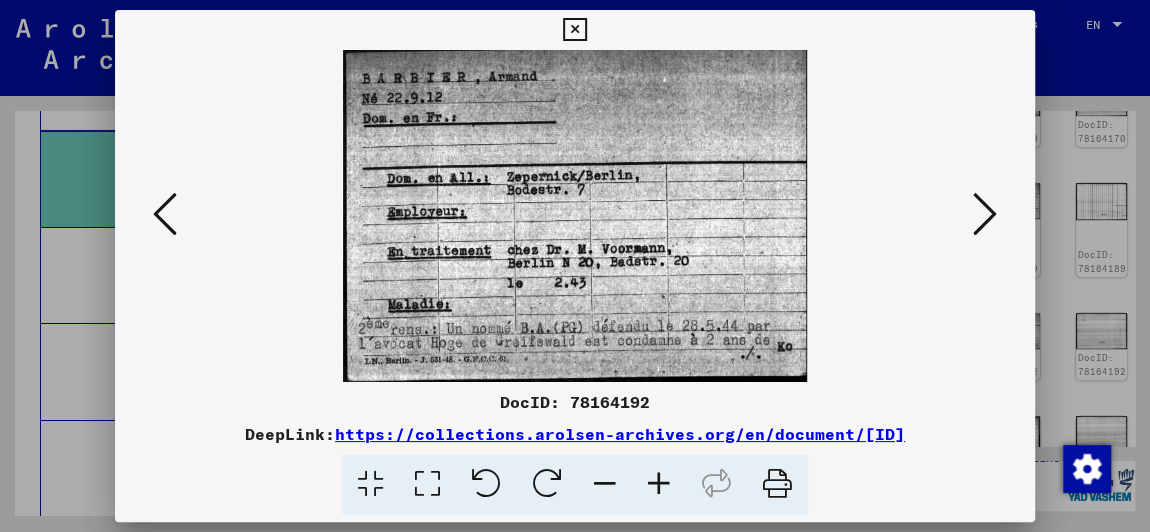 click at bounding box center [165, 214] 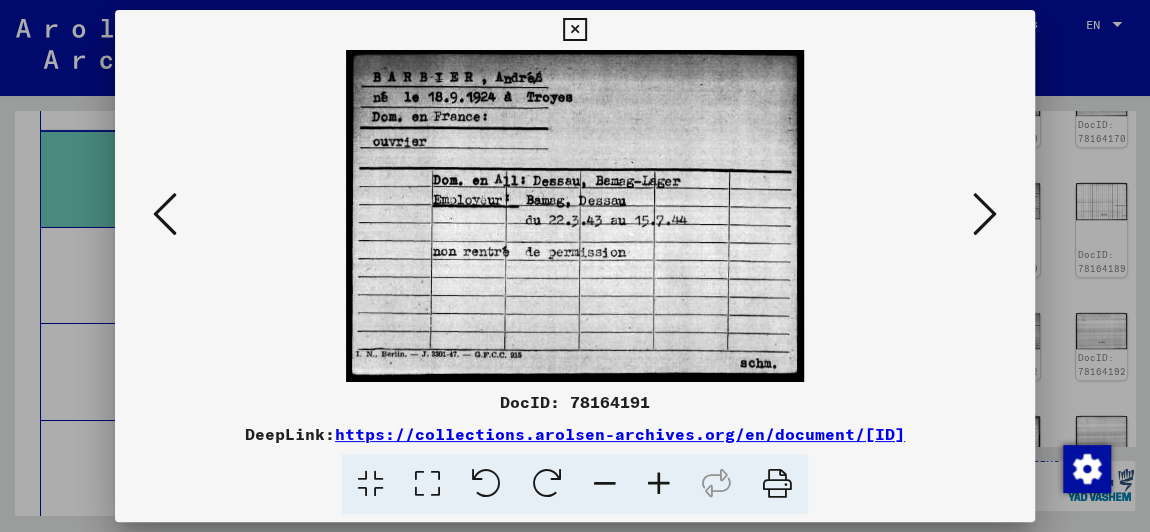 click at bounding box center (165, 214) 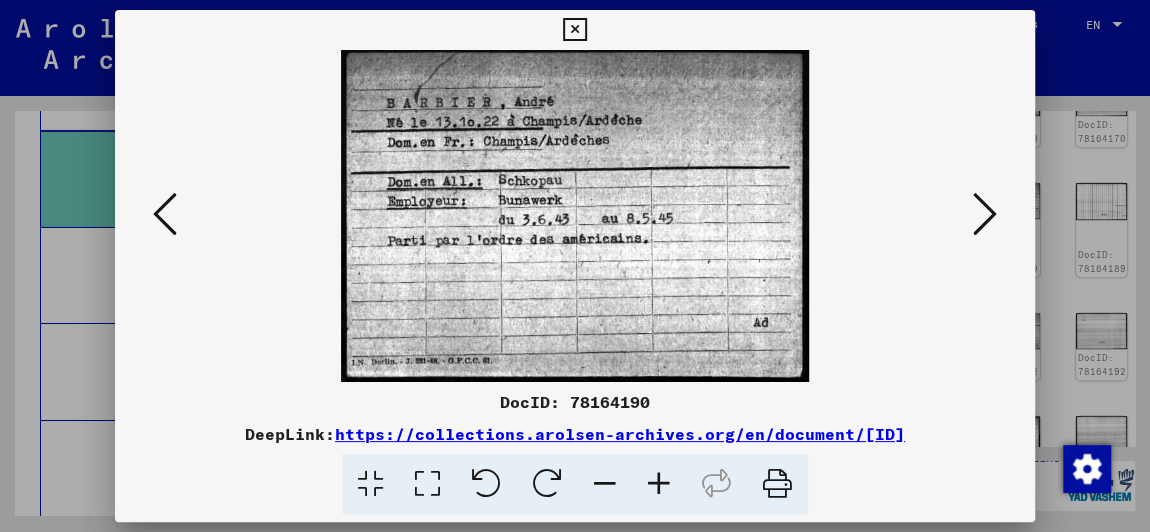 click at bounding box center [165, 214] 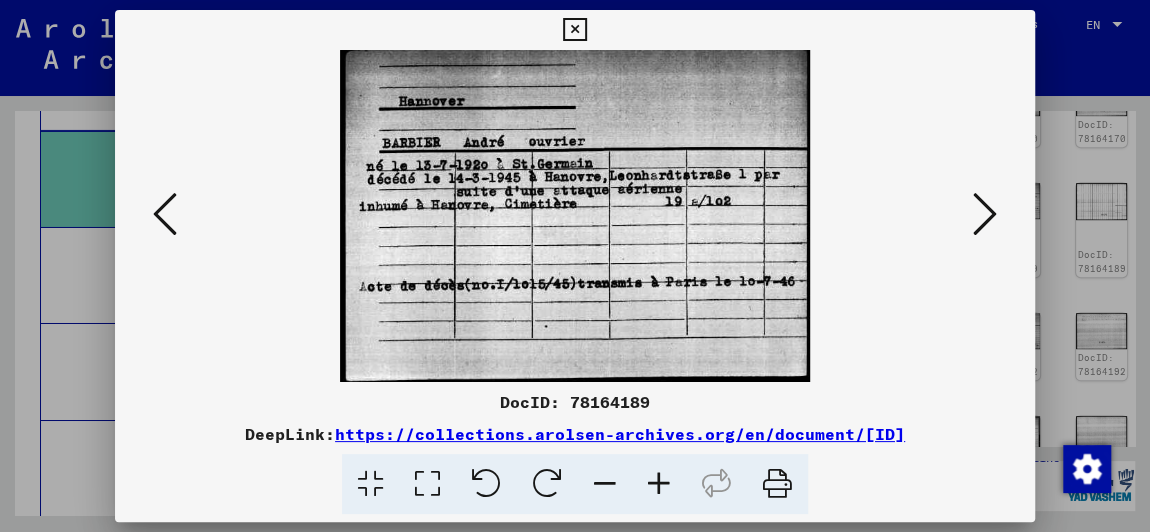 click at bounding box center [574, 30] 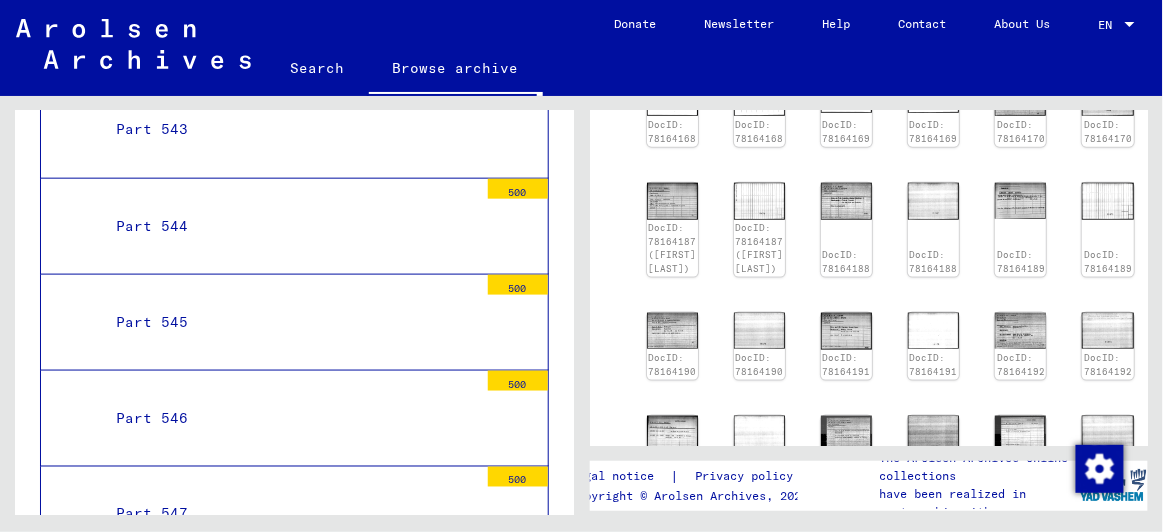 click on "Part [NUMBER] [NUMBER]" at bounding box center (294, 804) 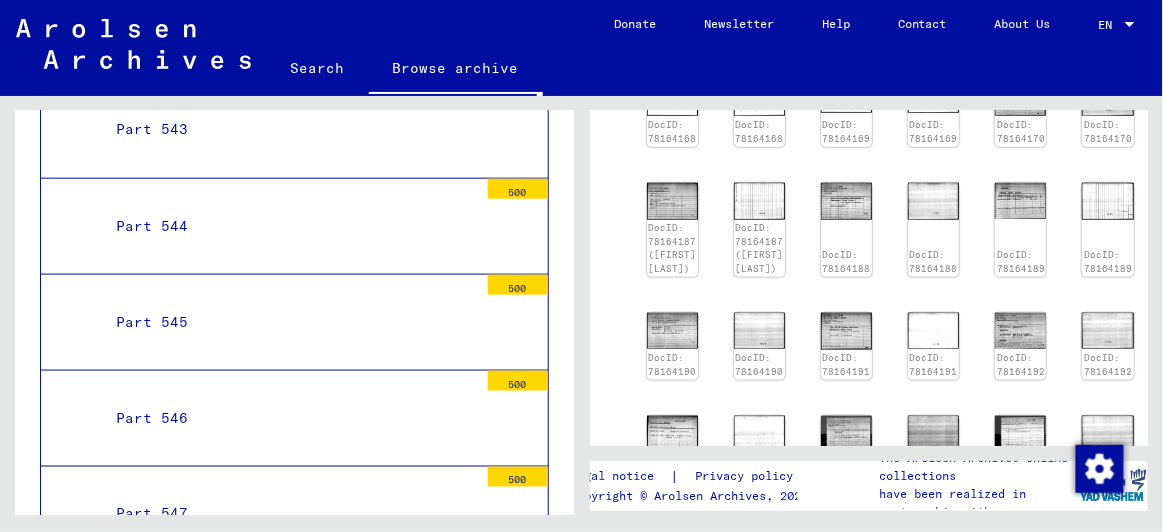 click on "Part [NUMBER] [NUMBER]" at bounding box center [294, 804] 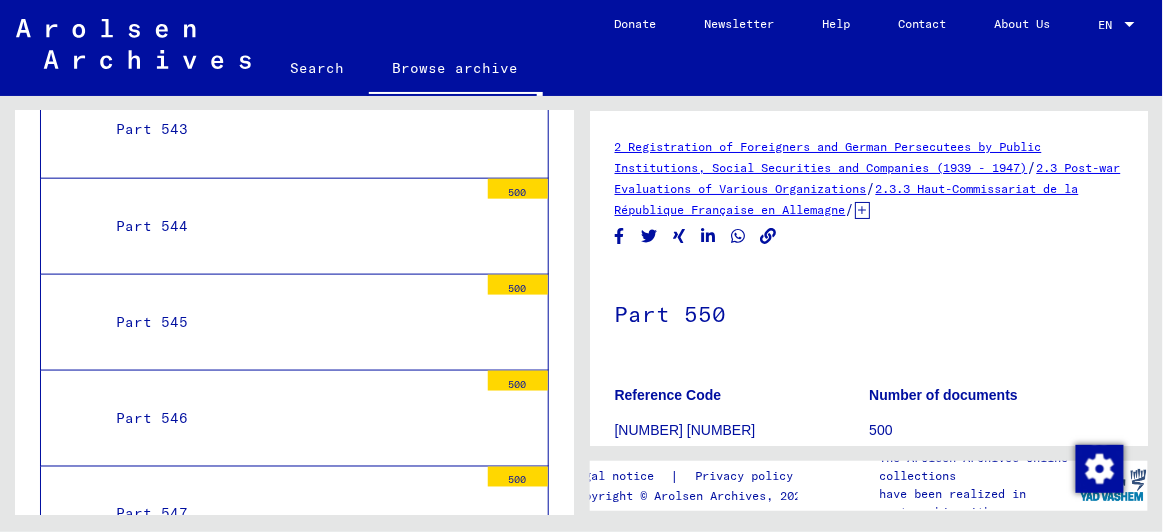 scroll, scrollTop: 173, scrollLeft: 0, axis: vertical 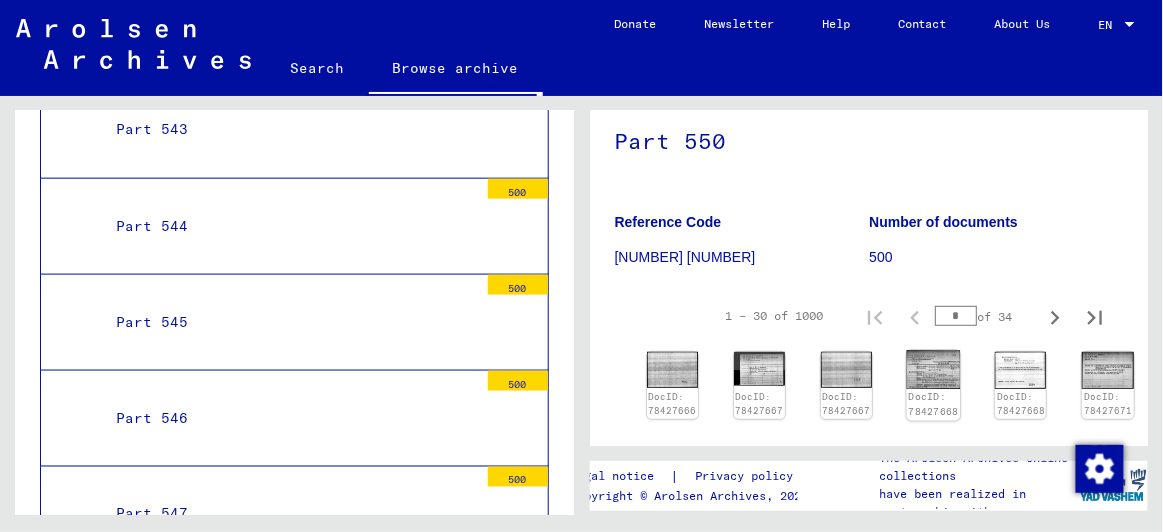 click 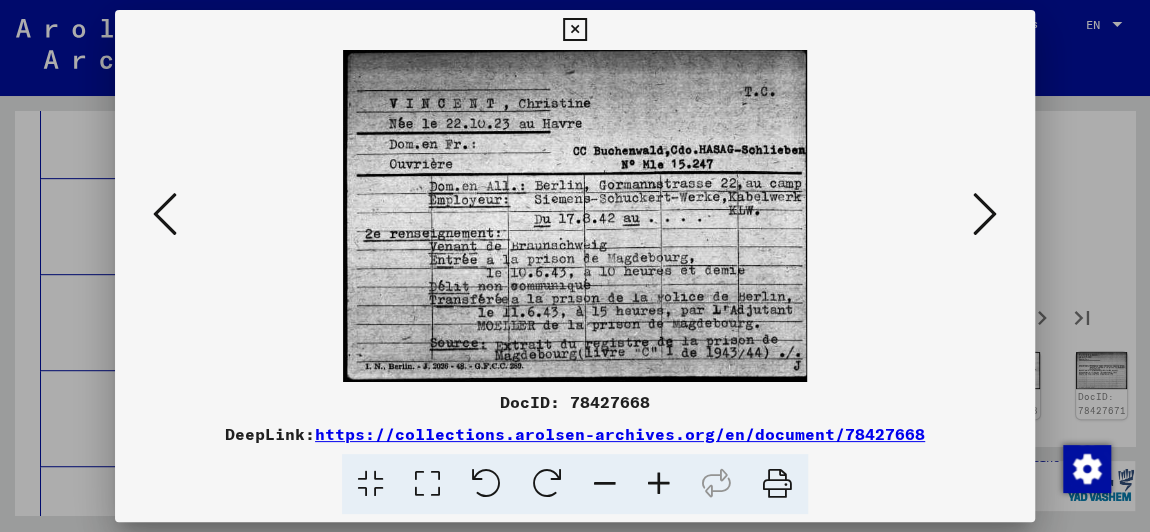 click at bounding box center (574, 30) 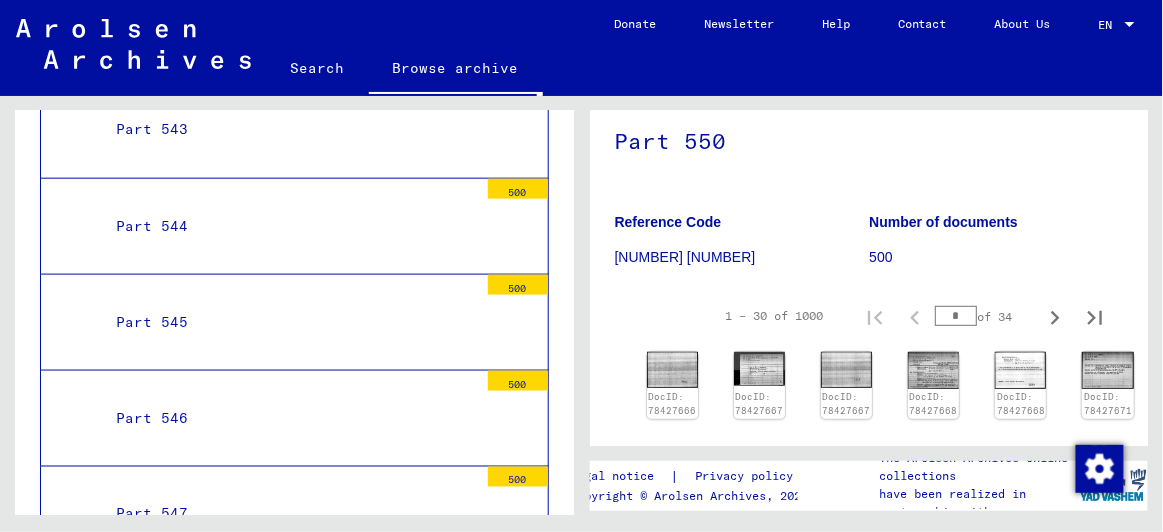 click on "Part 548" at bounding box center (289, 610) 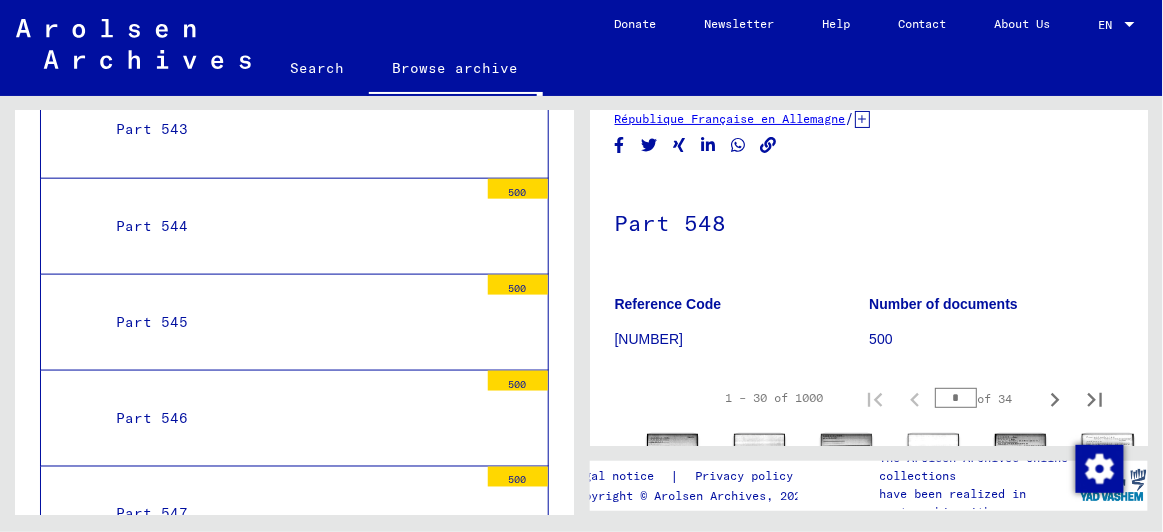 scroll, scrollTop: 216, scrollLeft: 0, axis: vertical 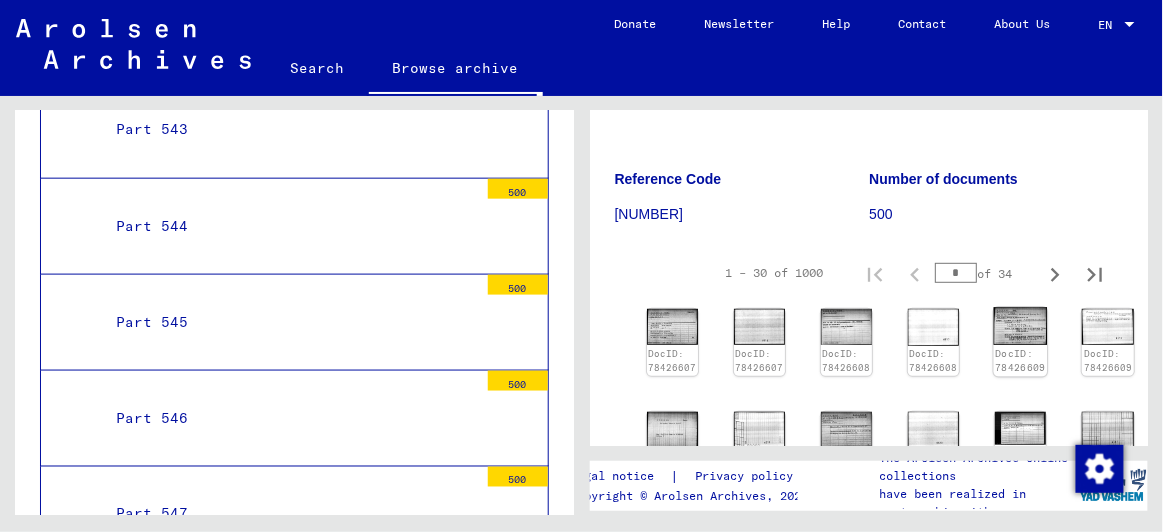 click 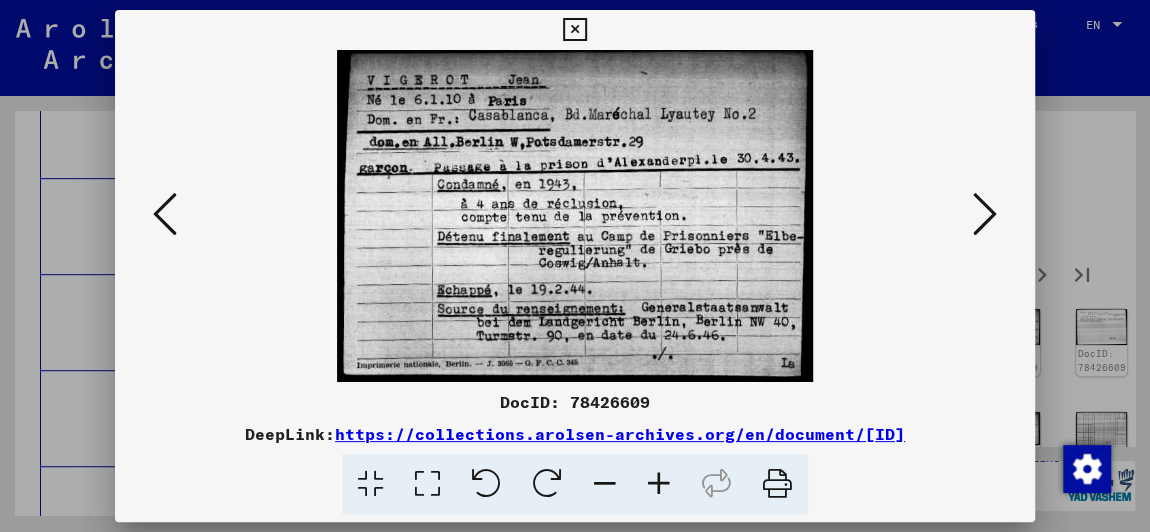 click at bounding box center (574, 30) 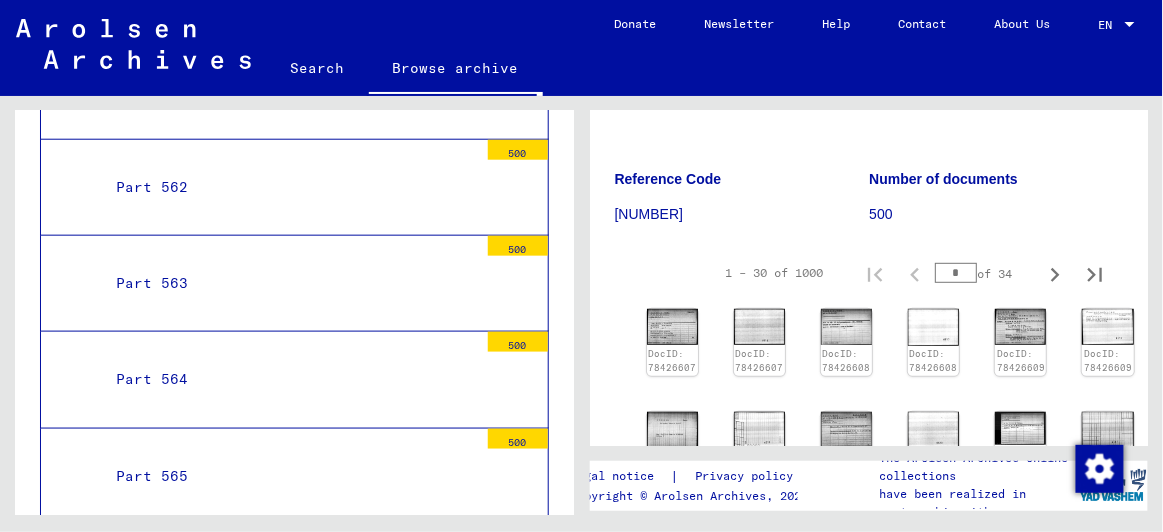 scroll, scrollTop: 55370, scrollLeft: 0, axis: vertical 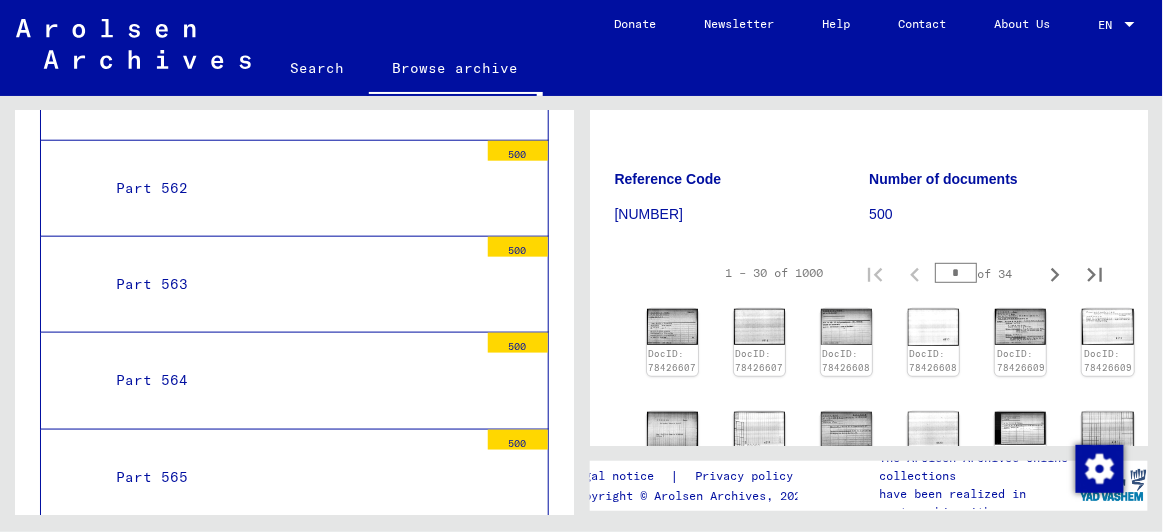 click on "Part 566" at bounding box center [289, 573] 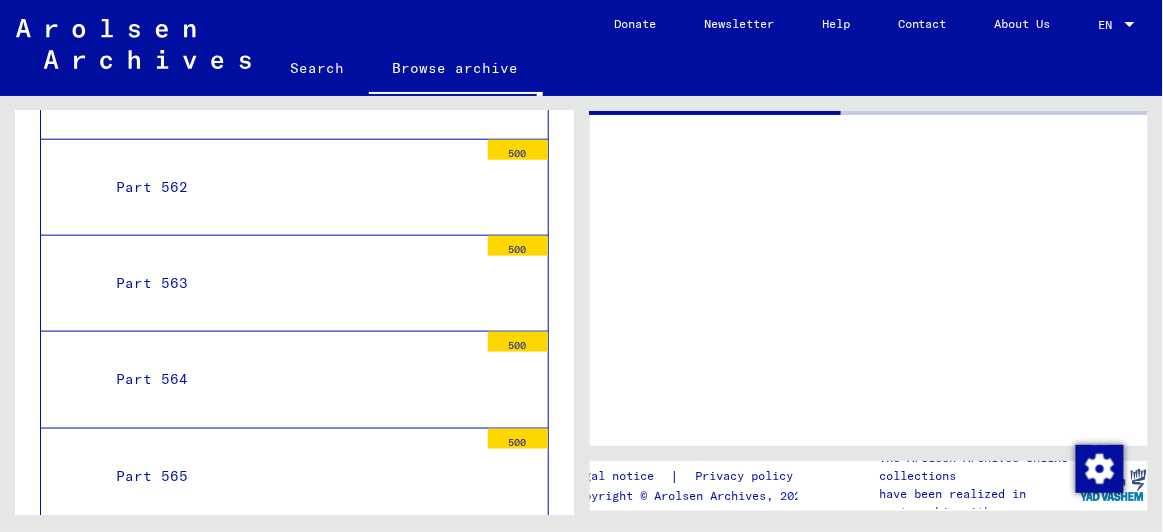 scroll, scrollTop: 0, scrollLeft: 0, axis: both 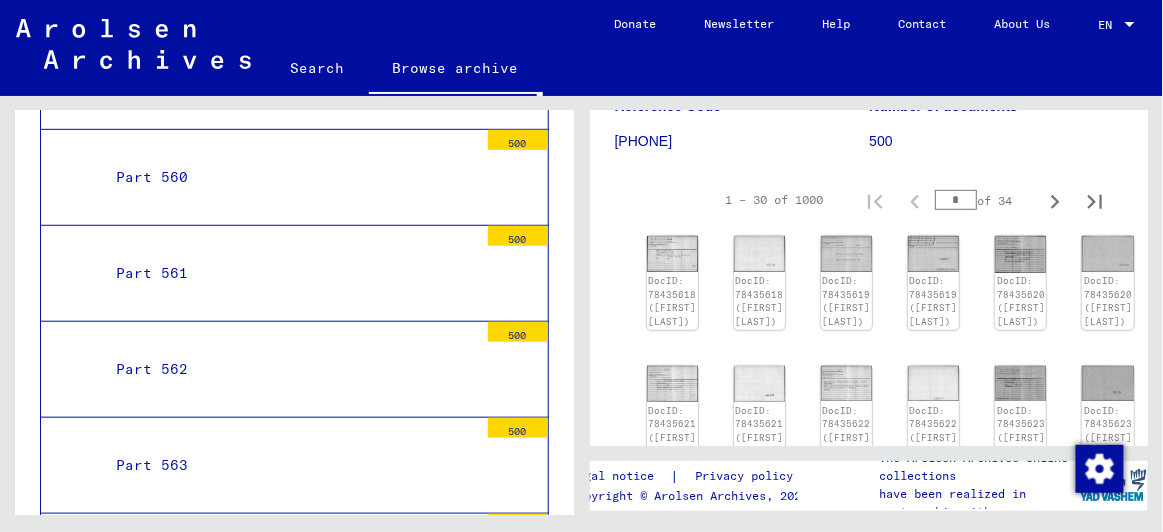 click on "Part [NUMBER] [NUMBER]" at bounding box center (294, 562) 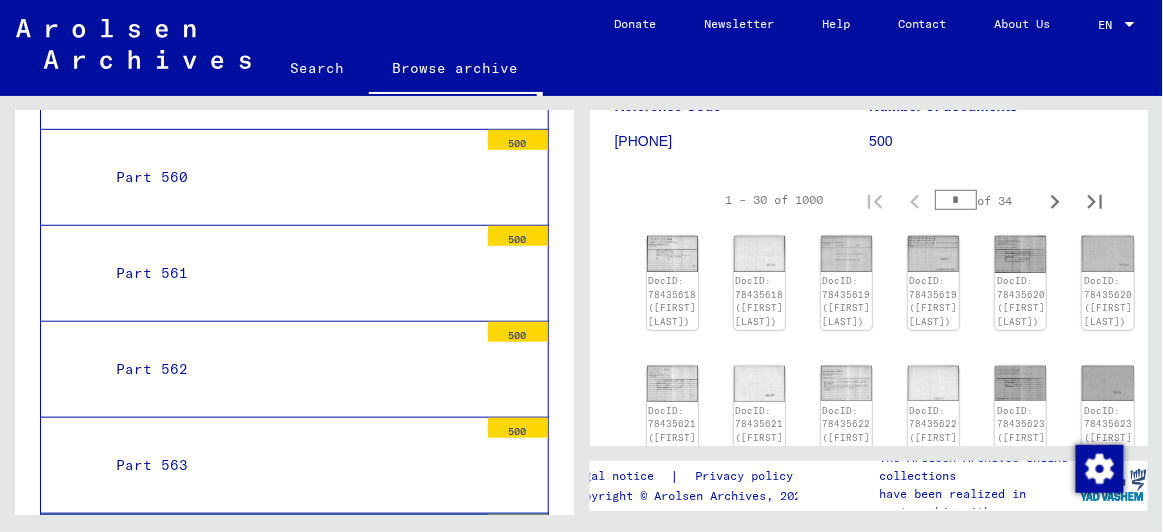 click on "Part [NUMBER] [NUMBER]" at bounding box center (294, 562) 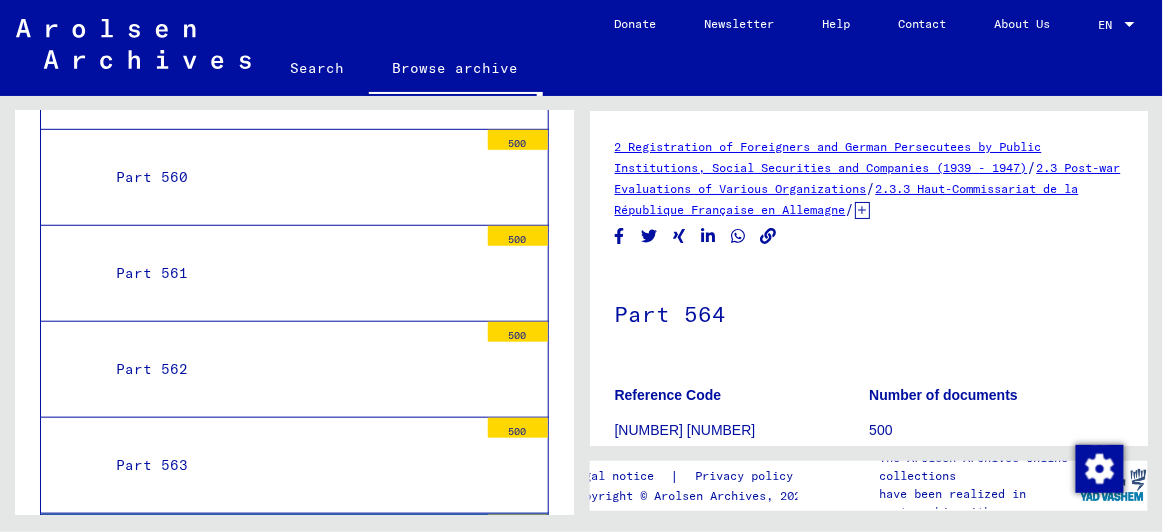 scroll, scrollTop: 252, scrollLeft: 0, axis: vertical 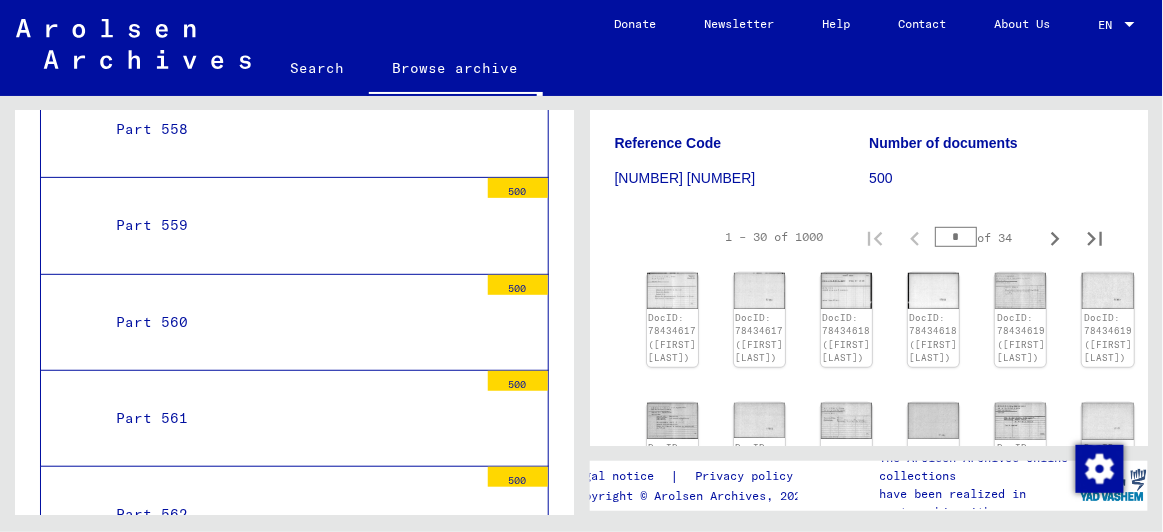 click on "Part 563" at bounding box center (289, 610) 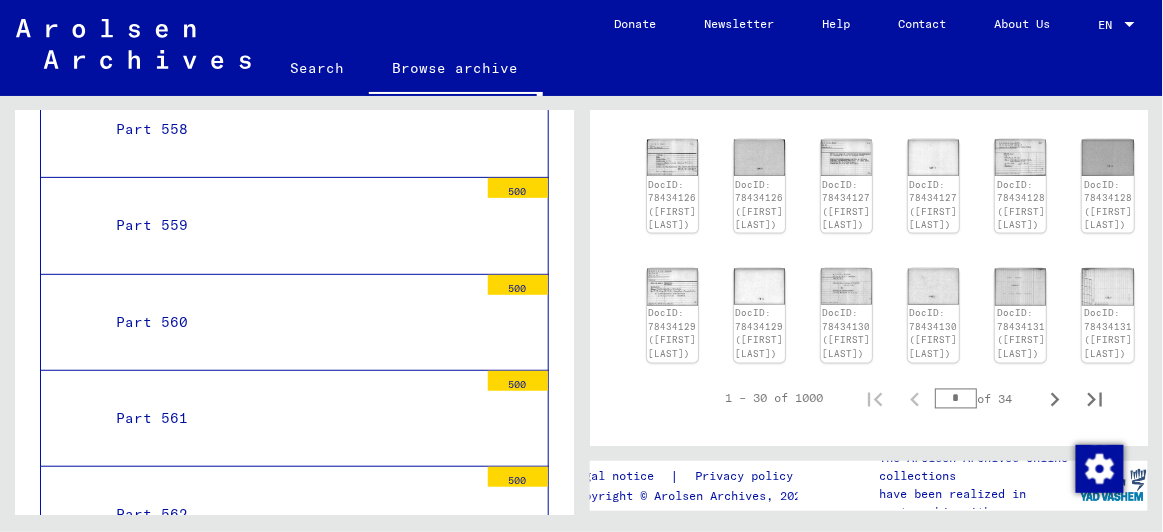 scroll, scrollTop: 932, scrollLeft: 0, axis: vertical 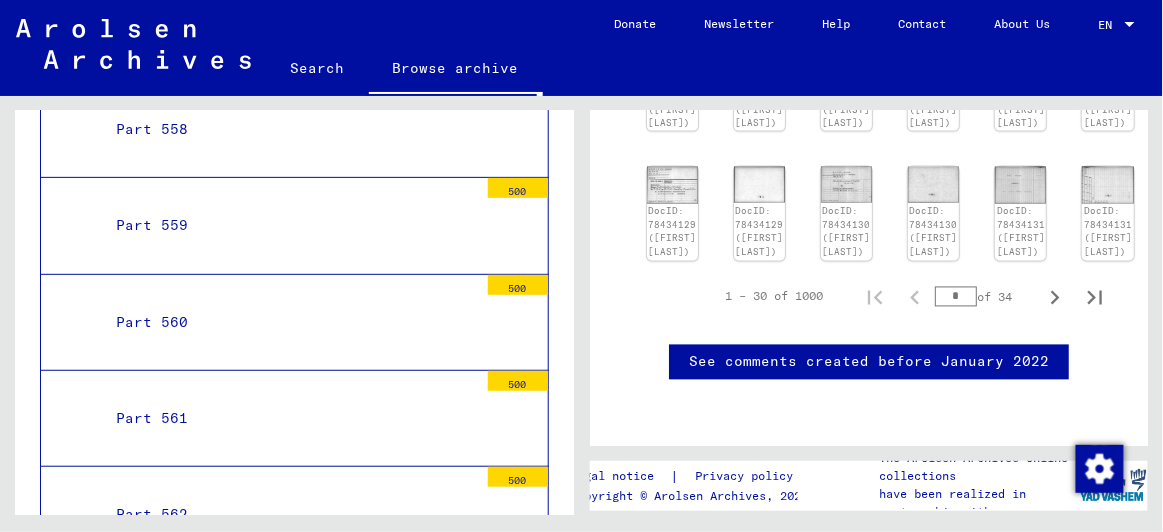 click on "1 – 30 of 1000  *  of 34" at bounding box center [908, 297] 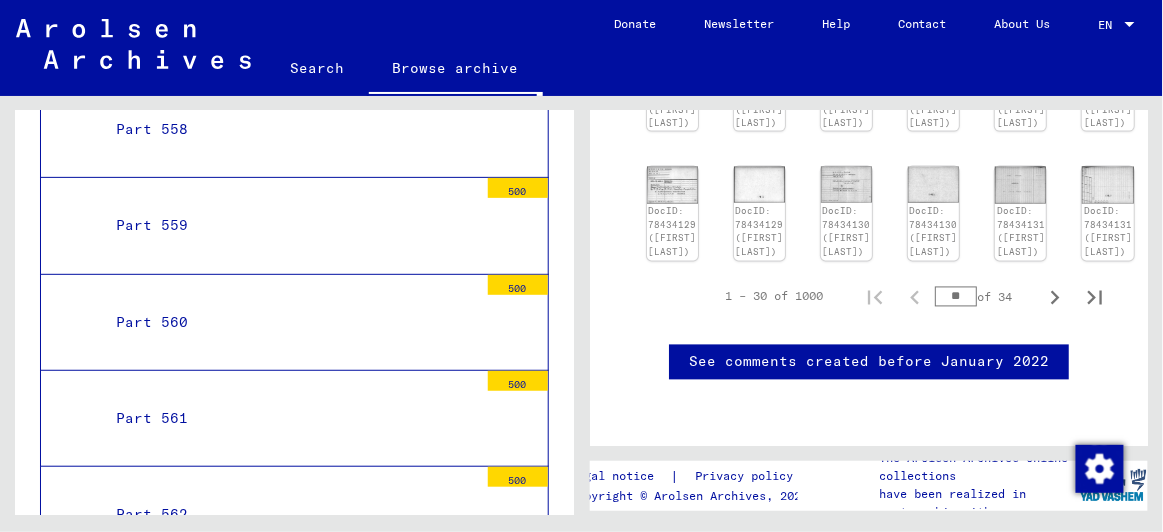 type on "**" 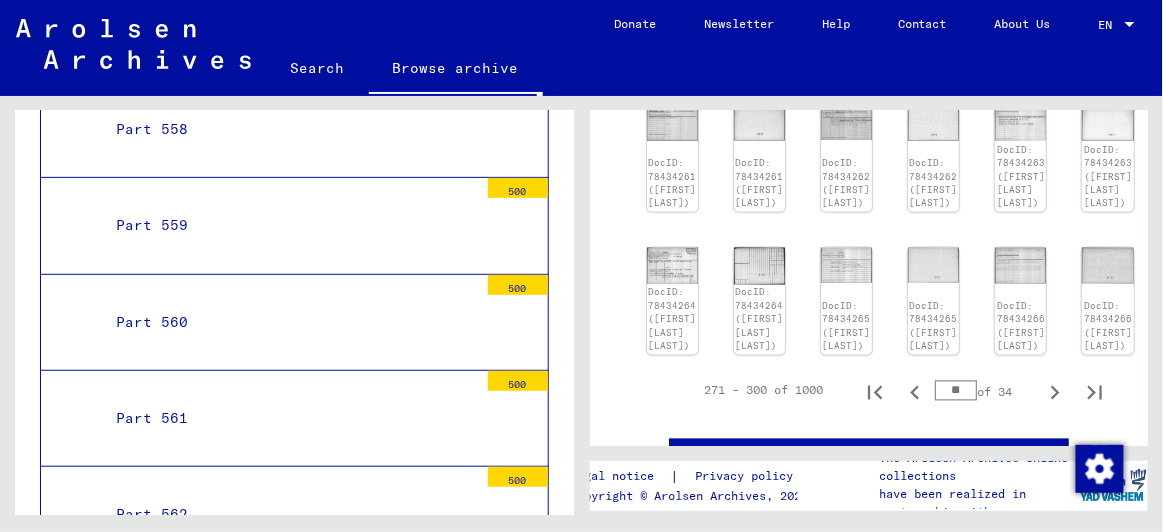 scroll, scrollTop: 964, scrollLeft: 0, axis: vertical 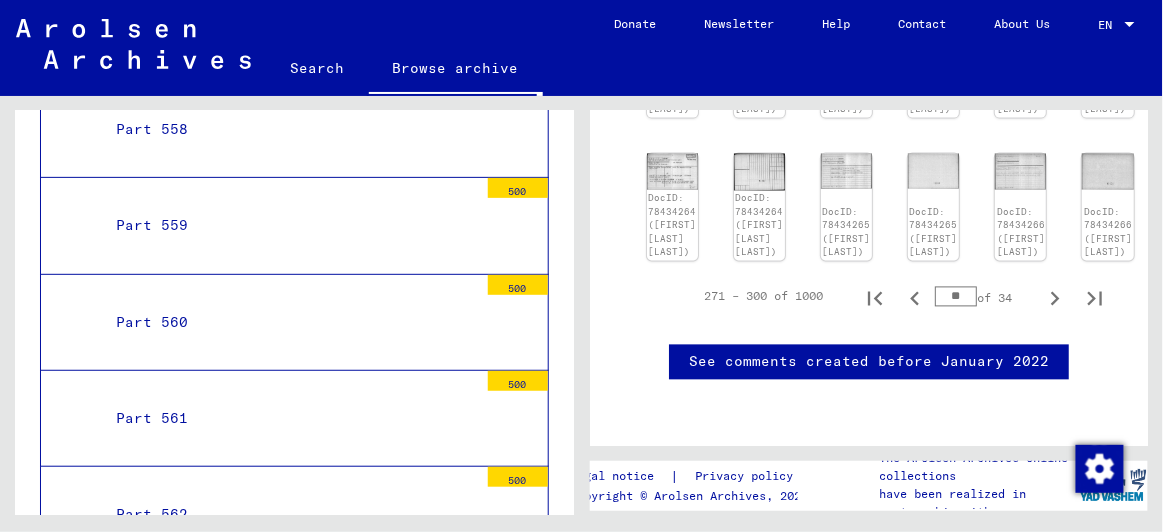 click on "**" at bounding box center [956, 297] 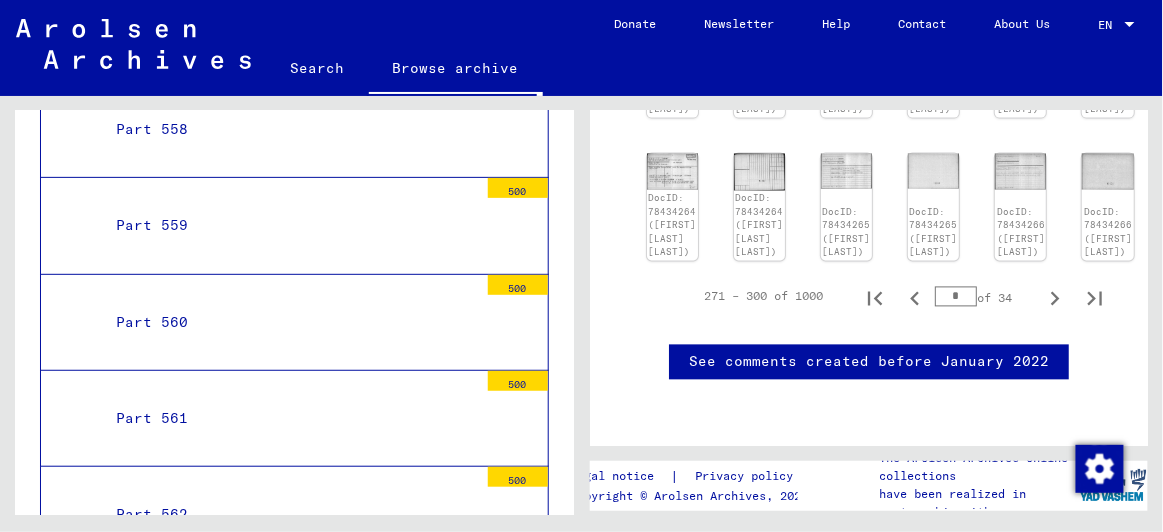 type on "*" 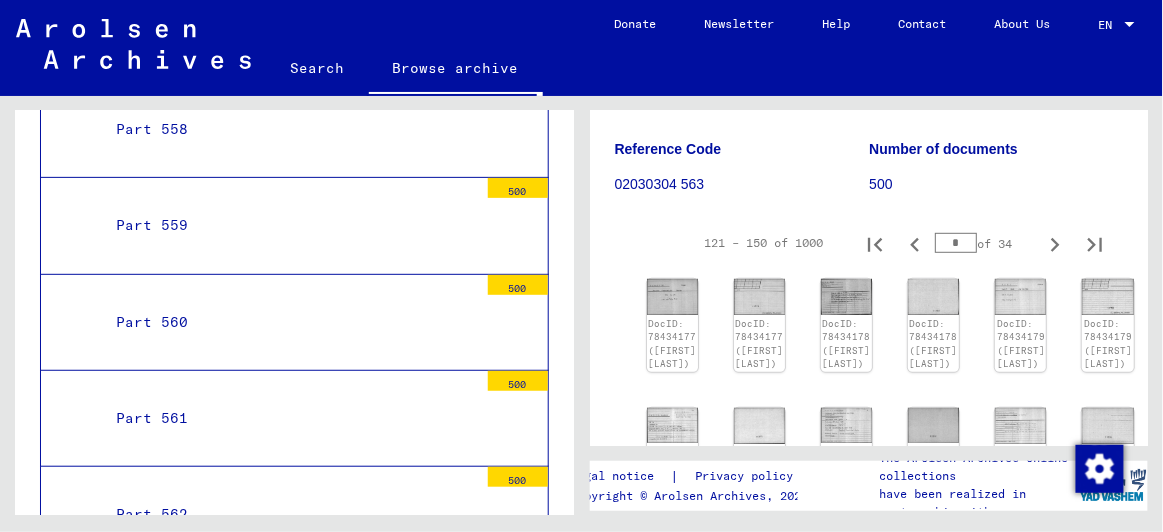 scroll, scrollTop: 297, scrollLeft: 0, axis: vertical 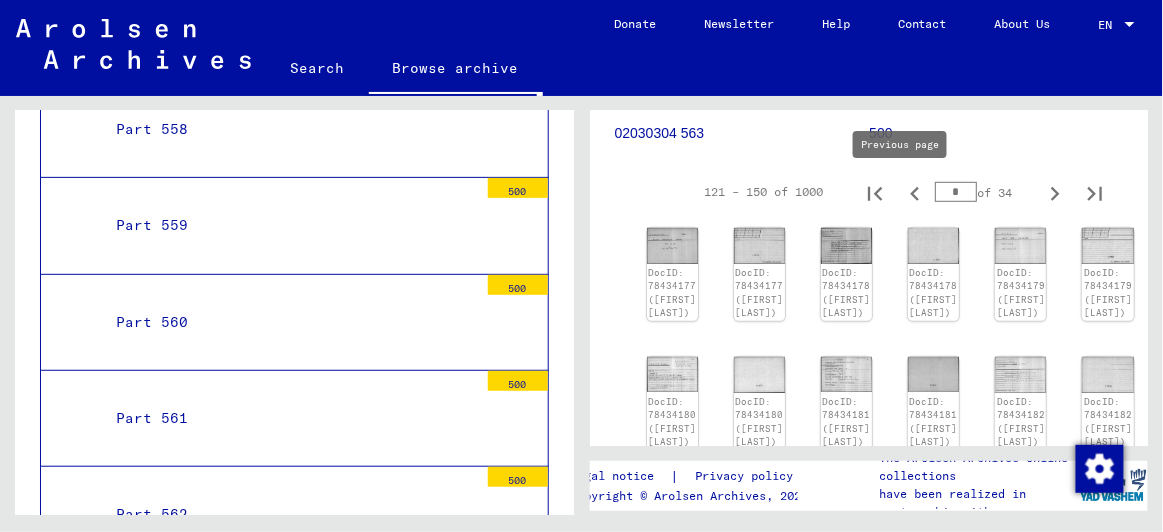 click 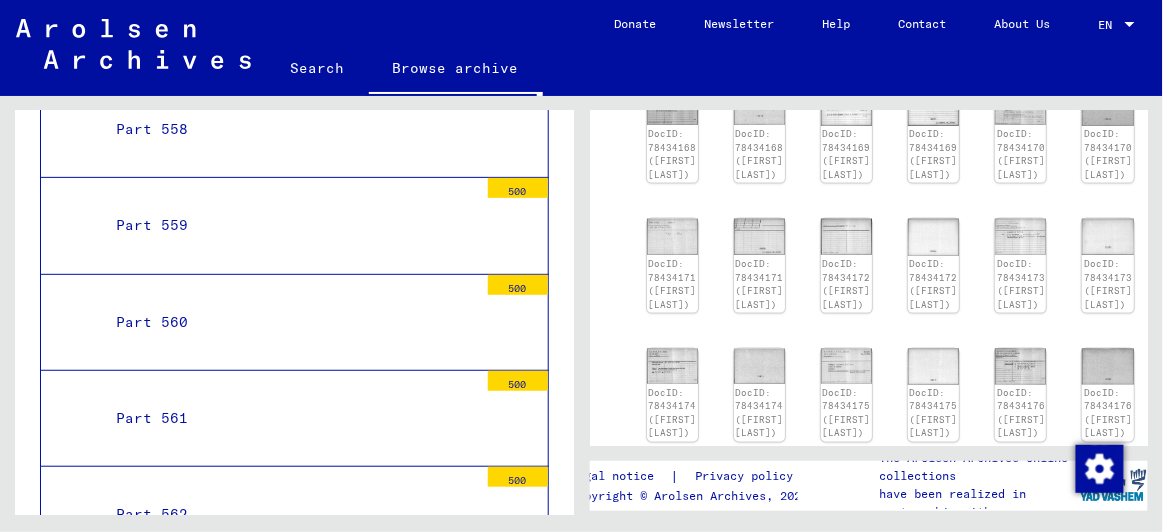 scroll, scrollTop: 937, scrollLeft: 0, axis: vertical 